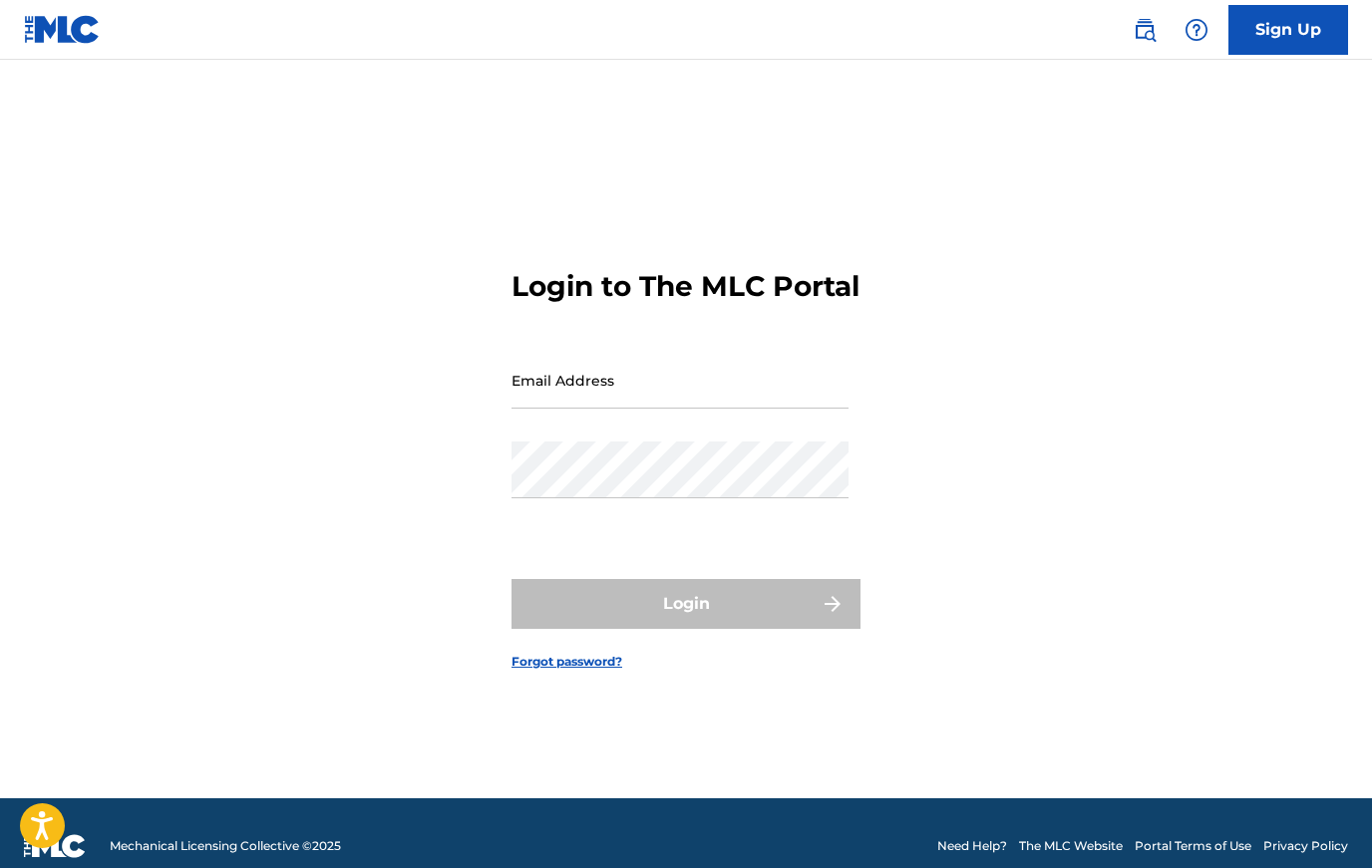 scroll, scrollTop: 0, scrollLeft: 0, axis: both 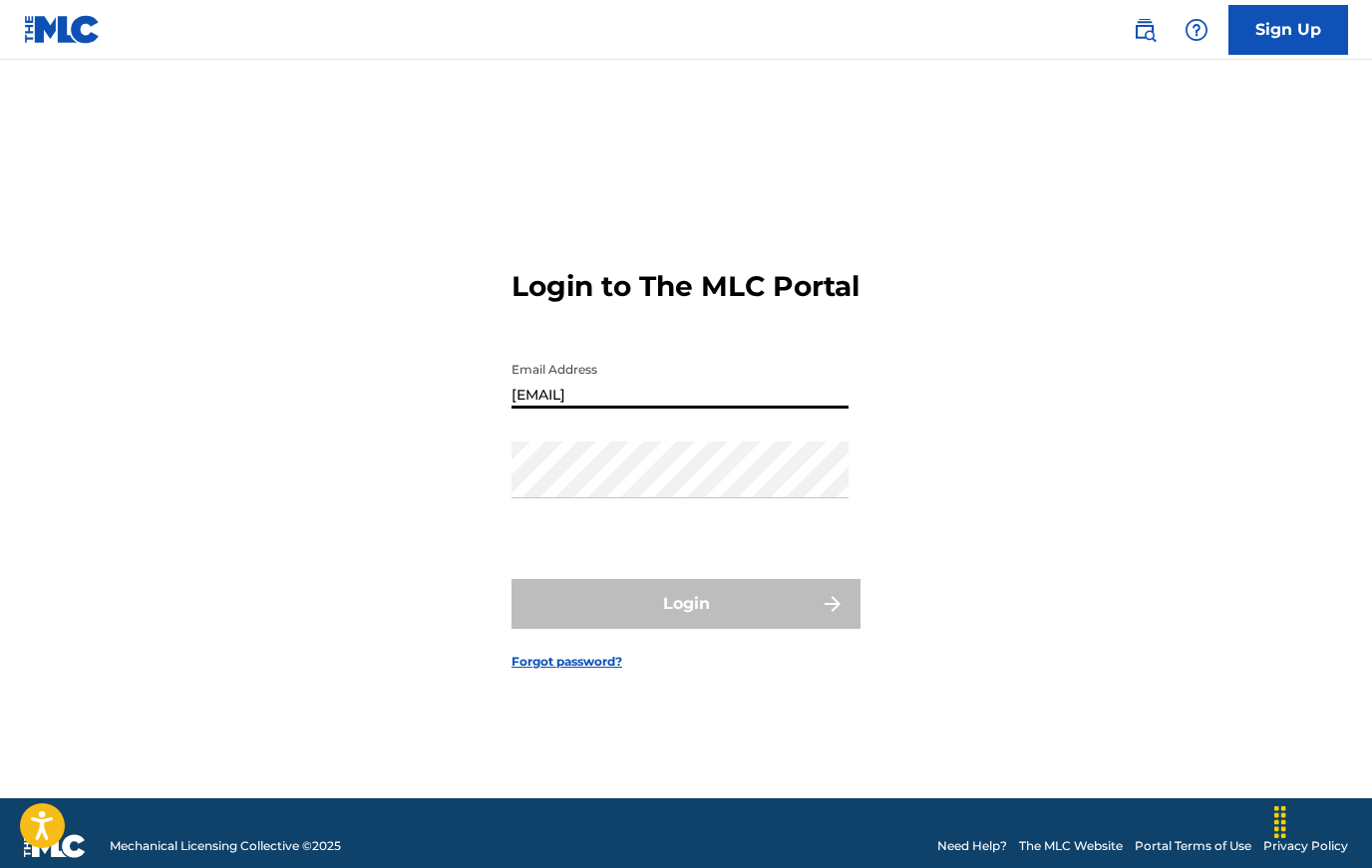 type on "[EMAIL]" 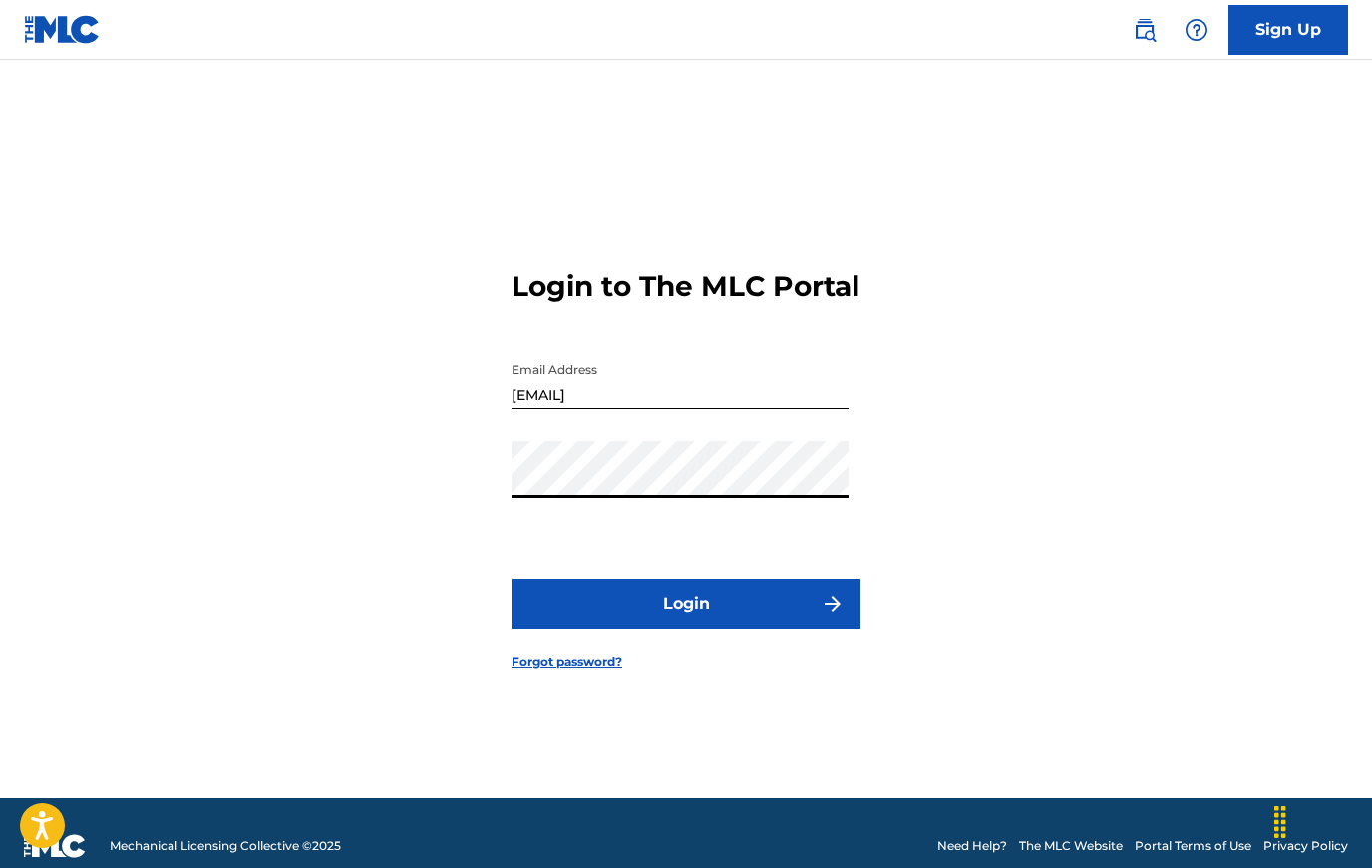 click on "Login" at bounding box center [686, 604] 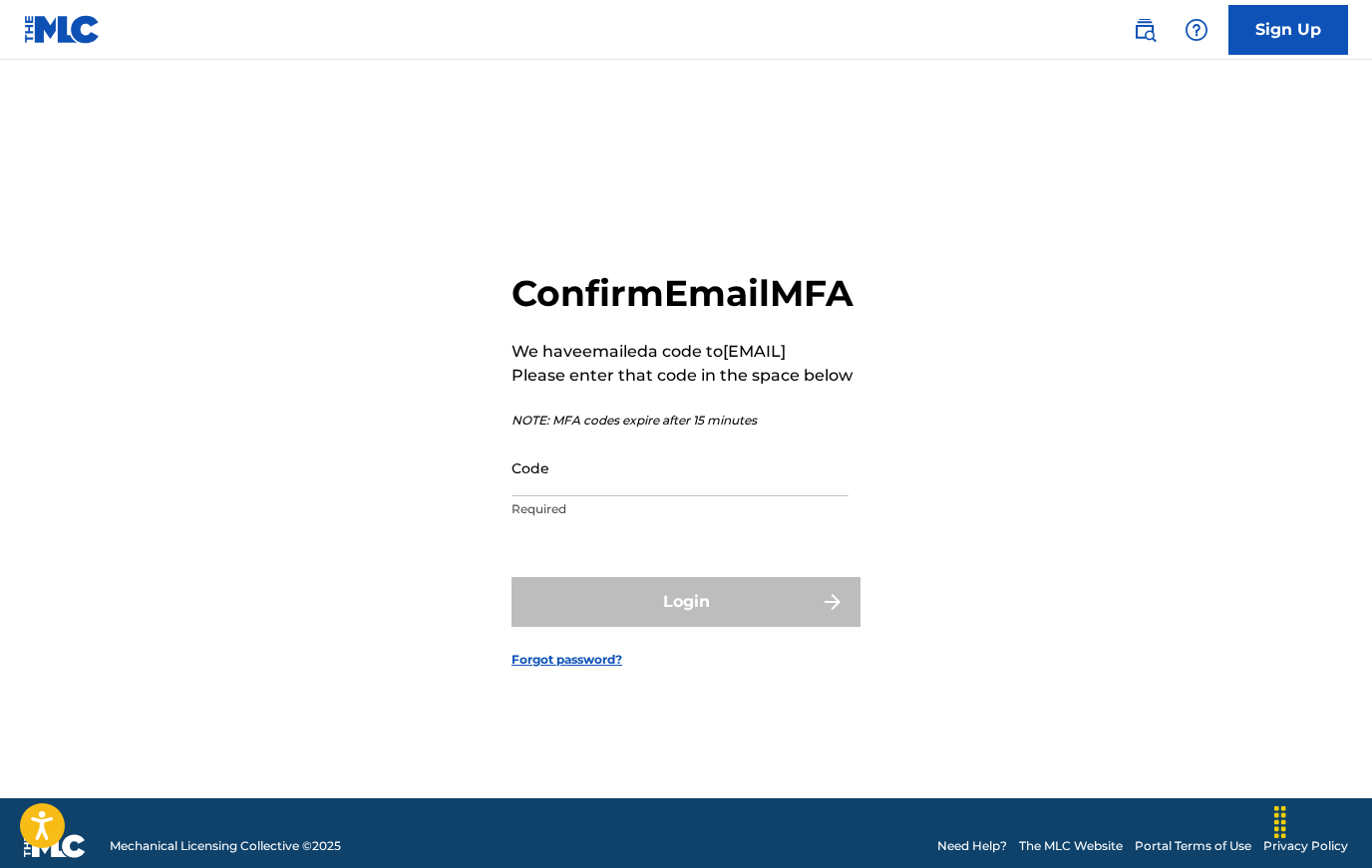 click on "Code" at bounding box center (680, 467) 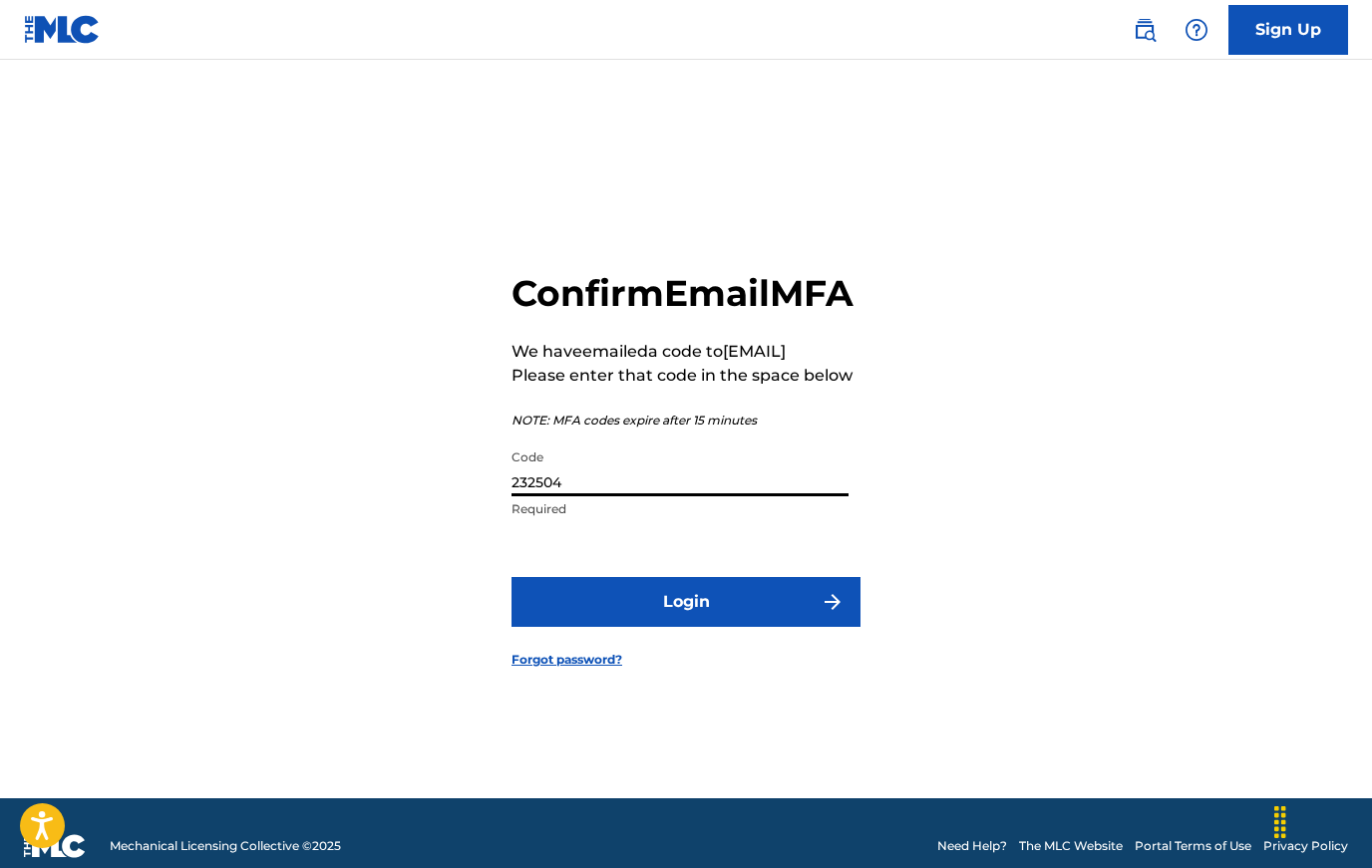 type on "232504" 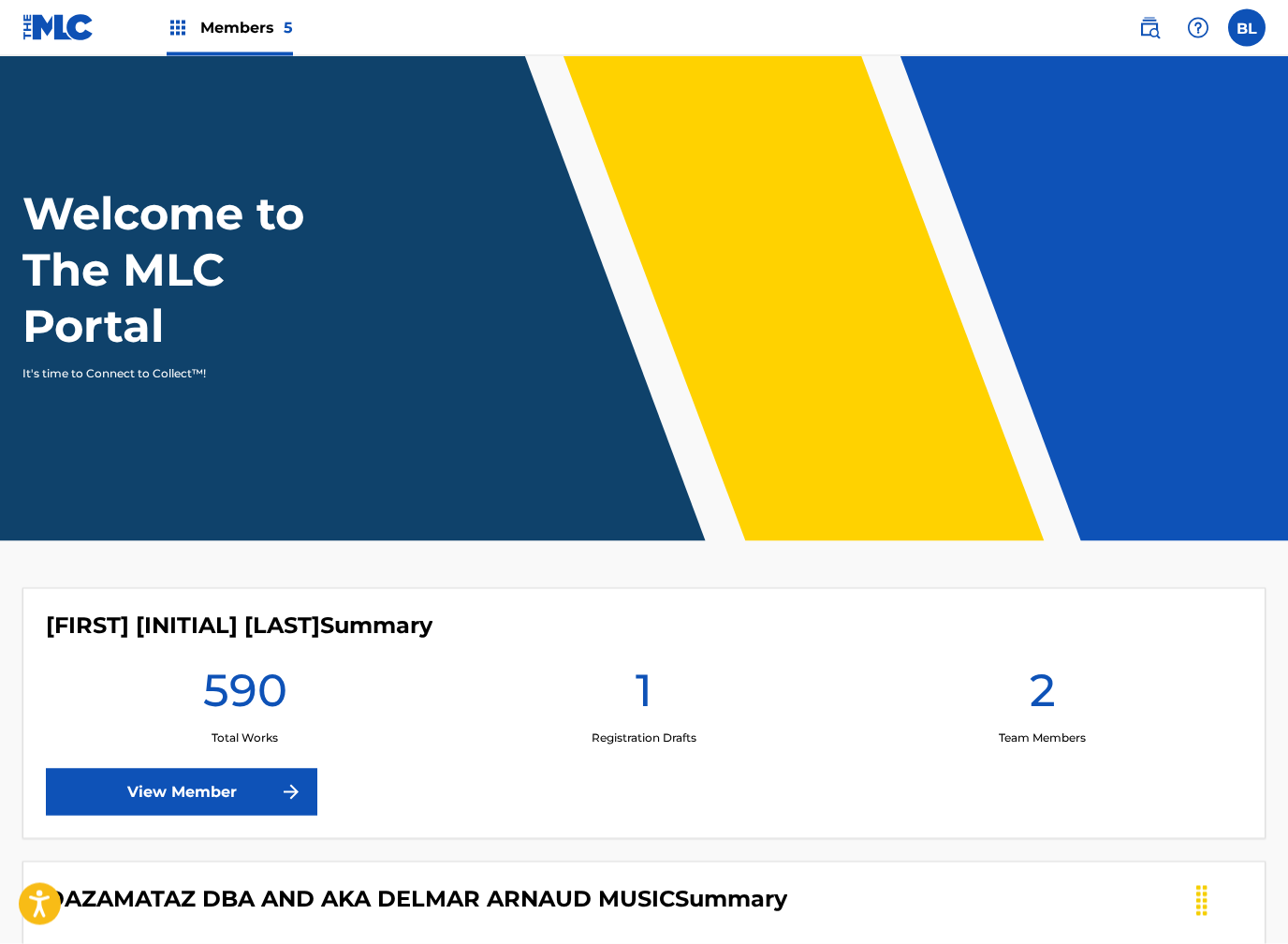 scroll, scrollTop: 156, scrollLeft: 0, axis: vertical 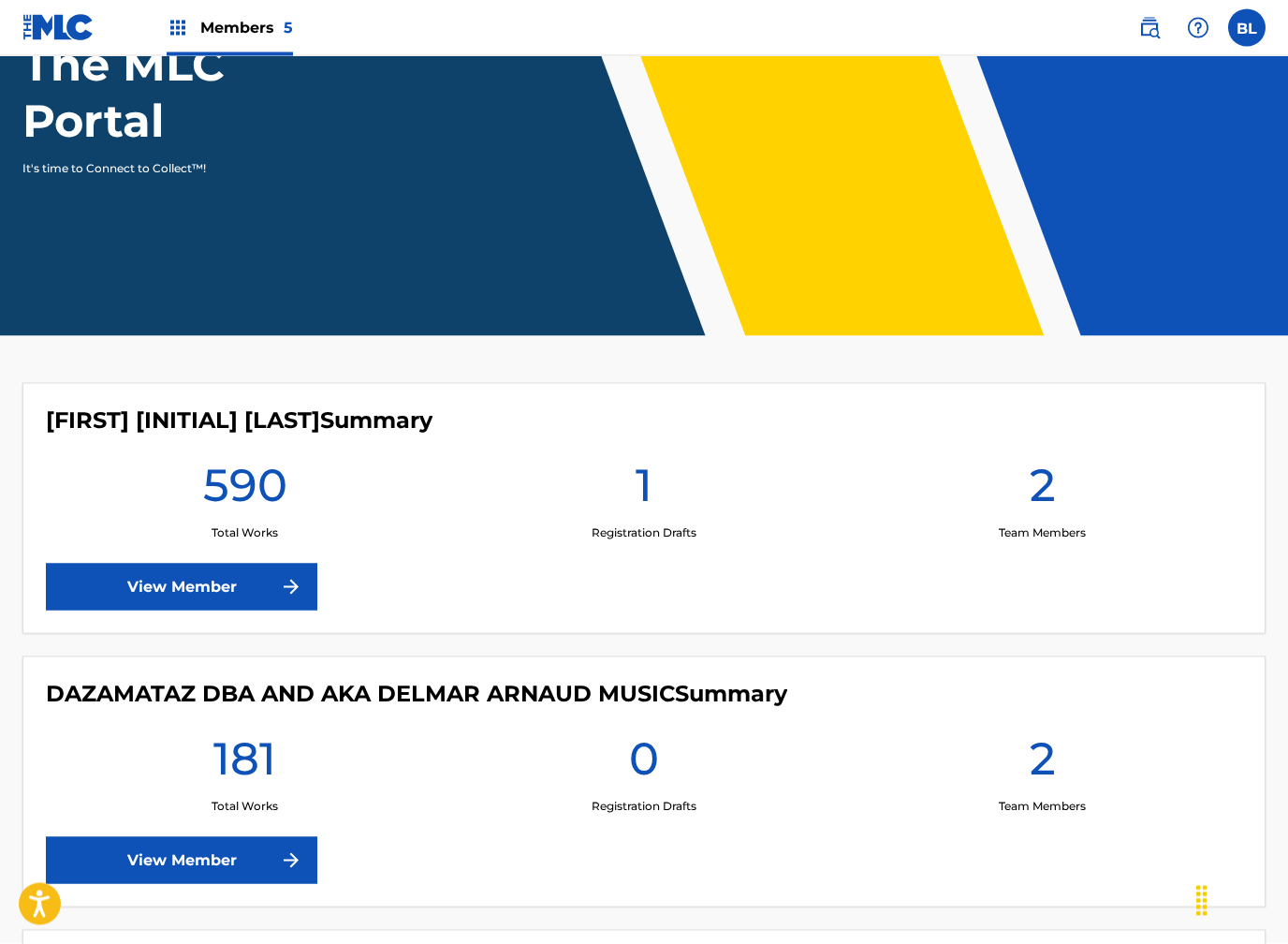 click on "View Member" at bounding box center [182, 587] 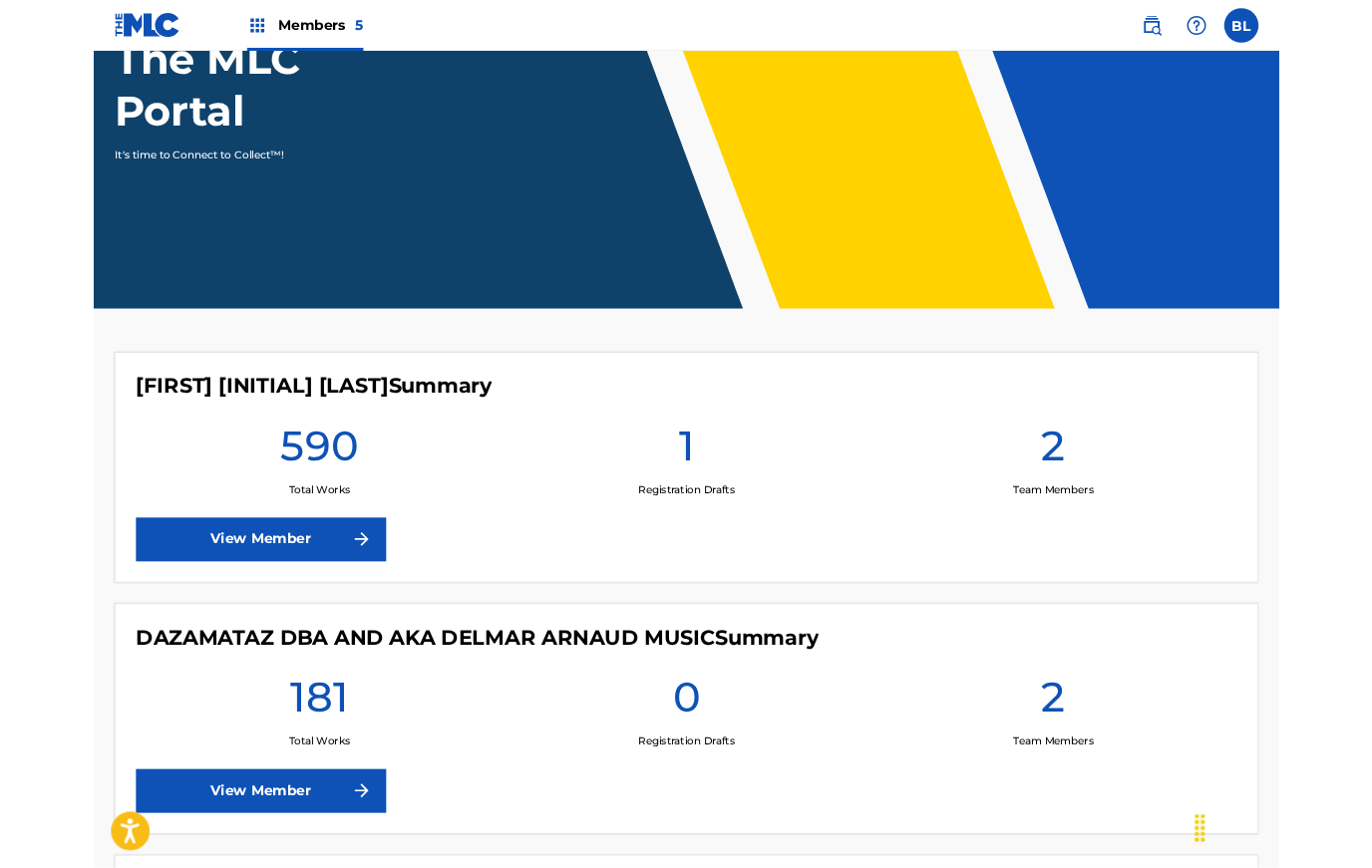 scroll, scrollTop: 0, scrollLeft: 0, axis: both 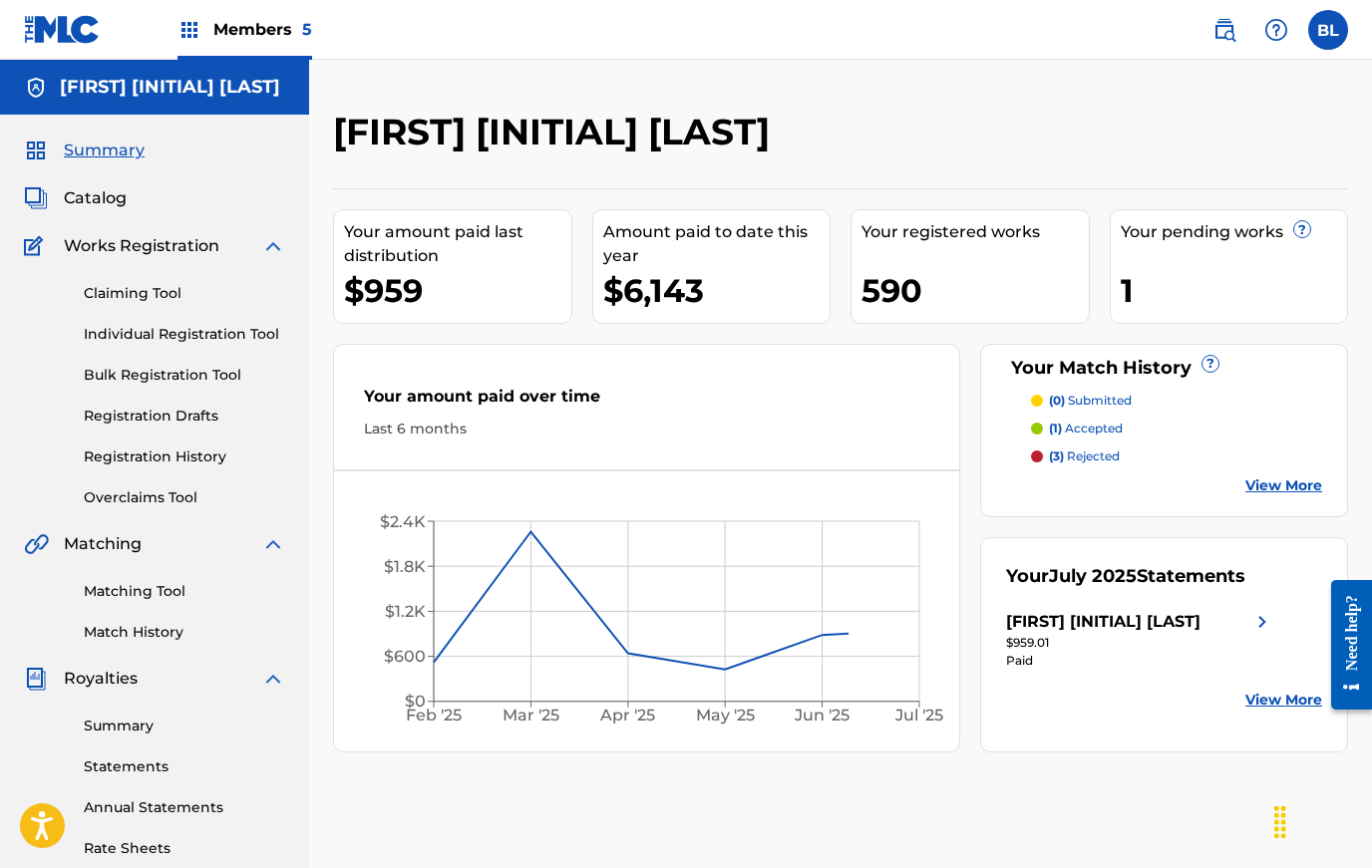 click on "Claiming Tool" at bounding box center [184, 293] 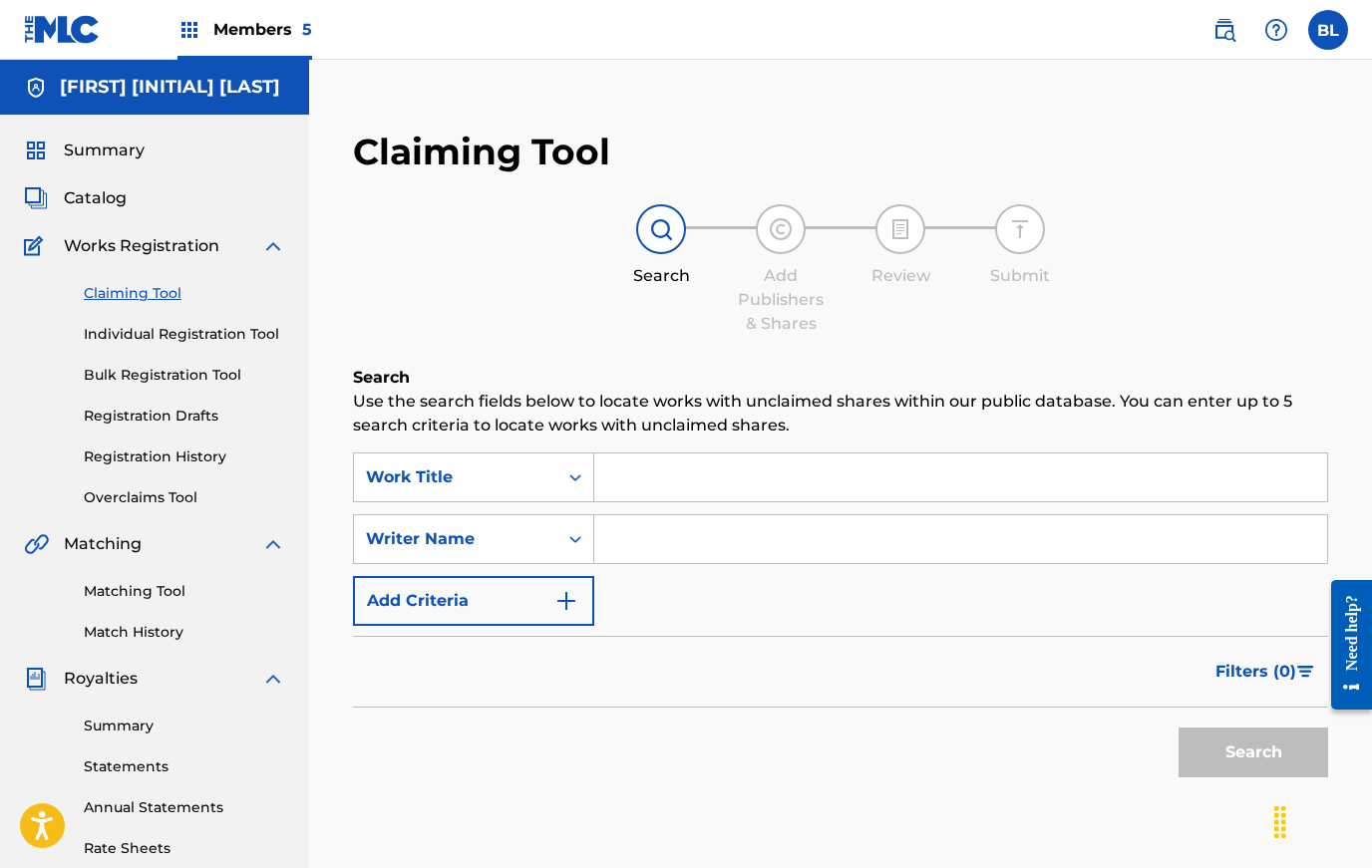 click at bounding box center [960, 477] 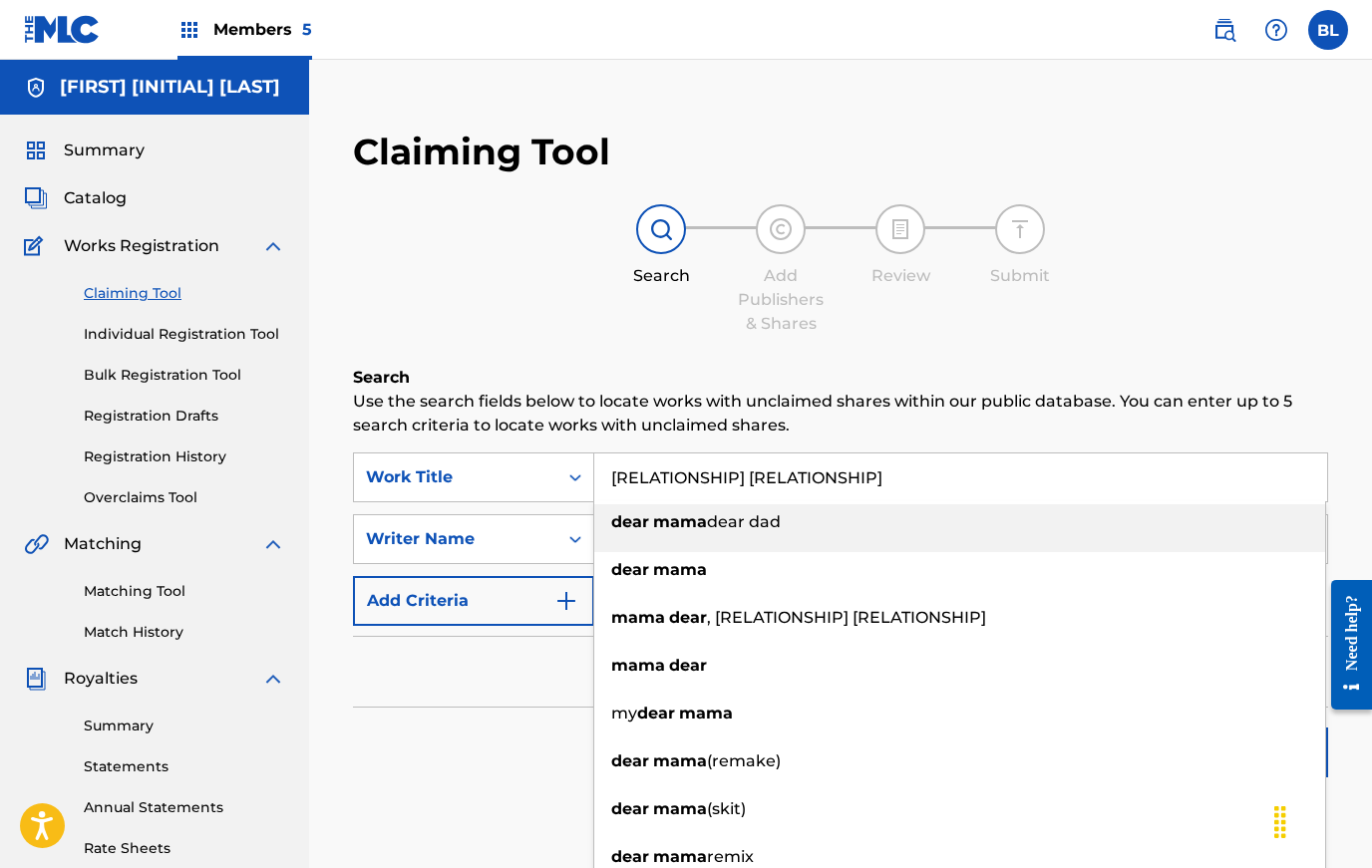 type on "[RELATIONSHIP] [RELATIONSHIP]" 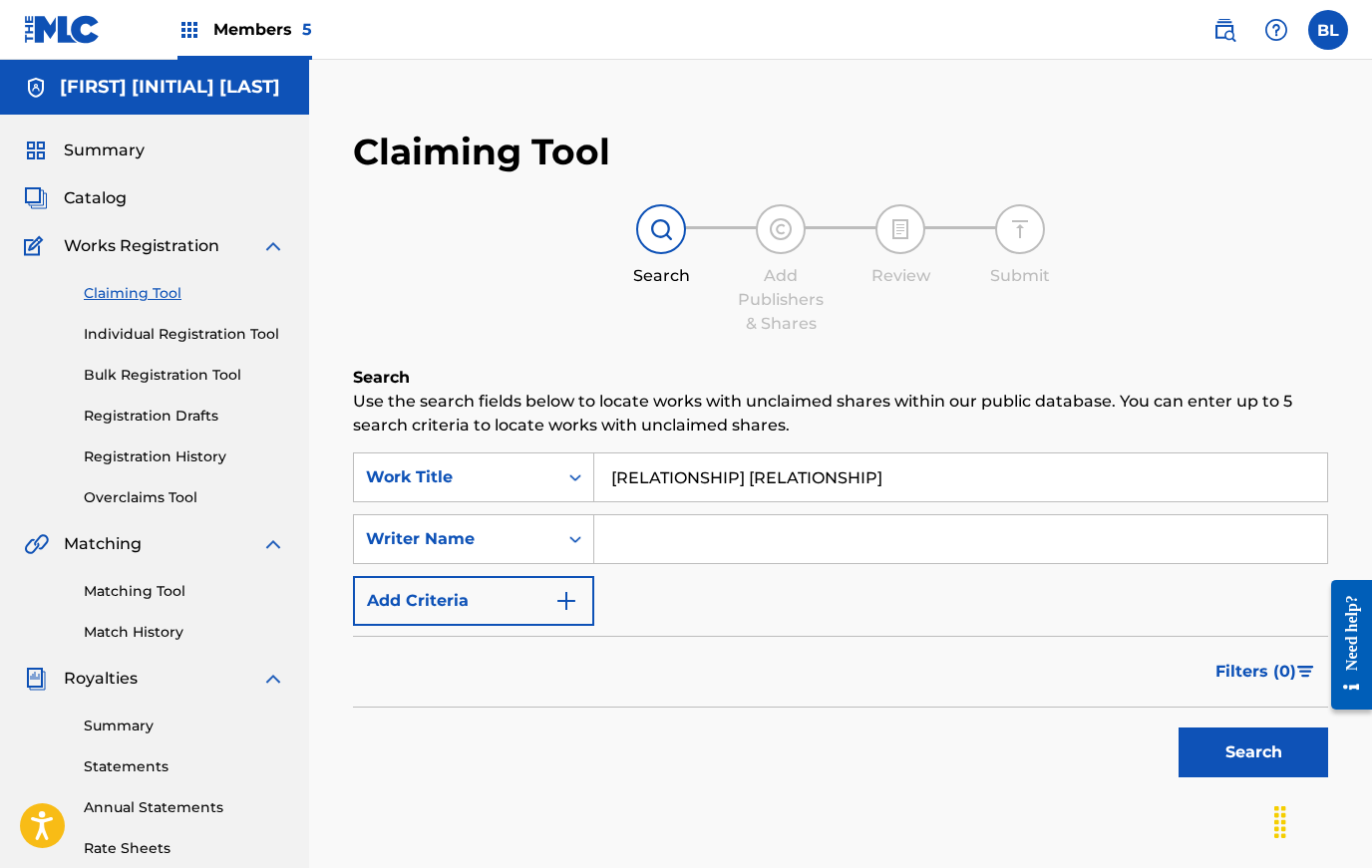 click on "[RELATIONSHIP] [RELATIONSHIP]" at bounding box center [960, 477] 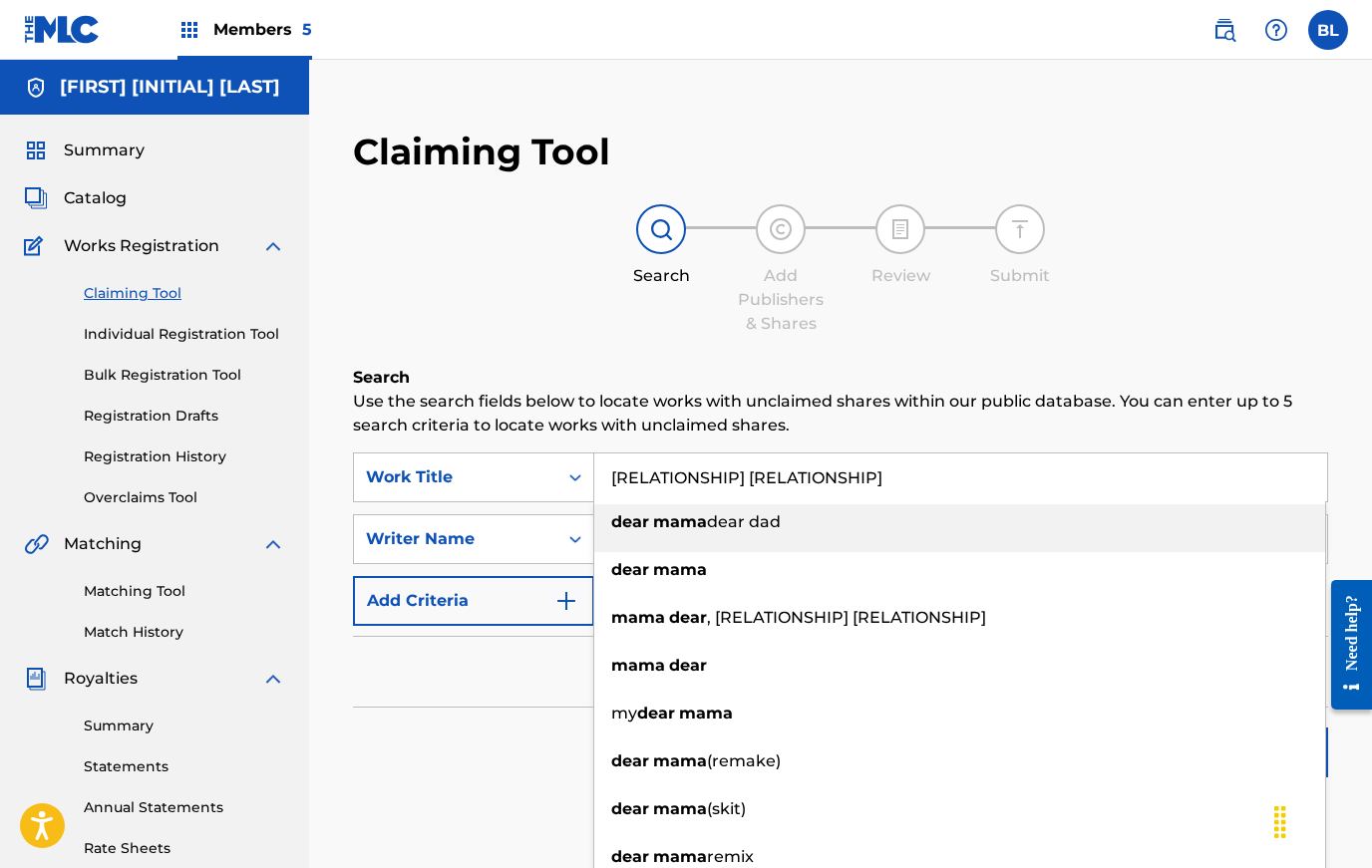 click on "Search" at bounding box center [841, 747] 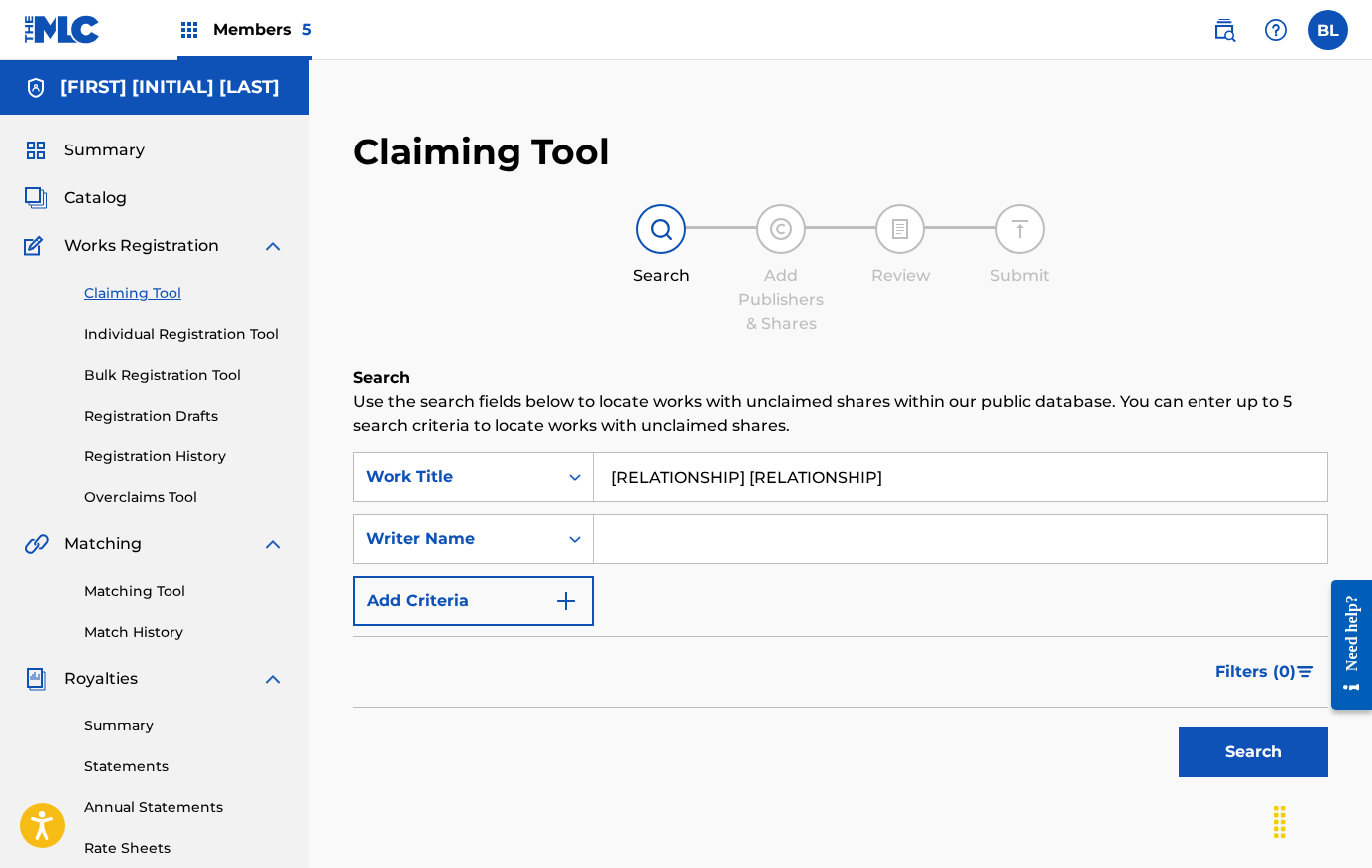 click at bounding box center [960, 539] 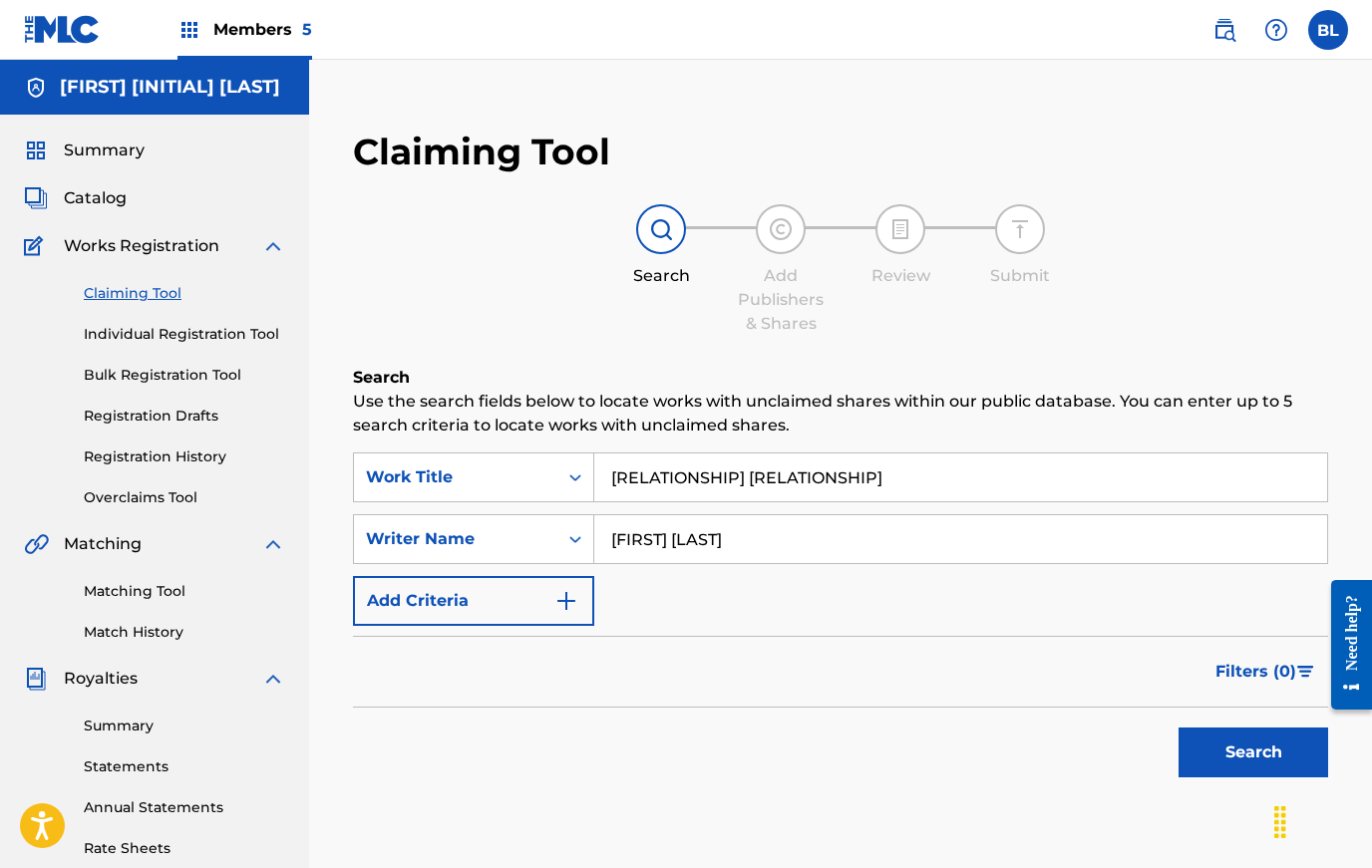 type on "[FIRST] [LAST]" 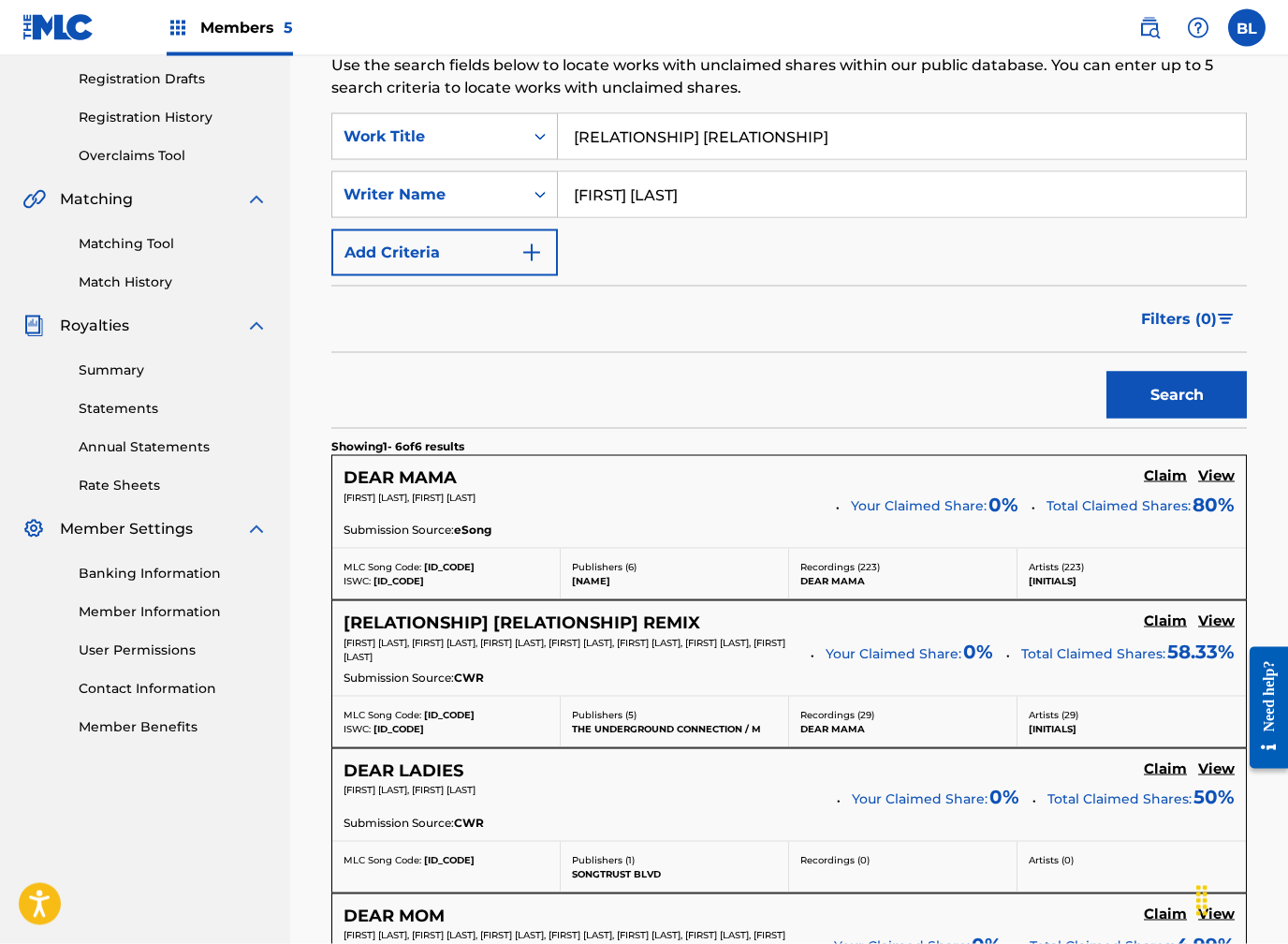scroll, scrollTop: 313, scrollLeft: 0, axis: vertical 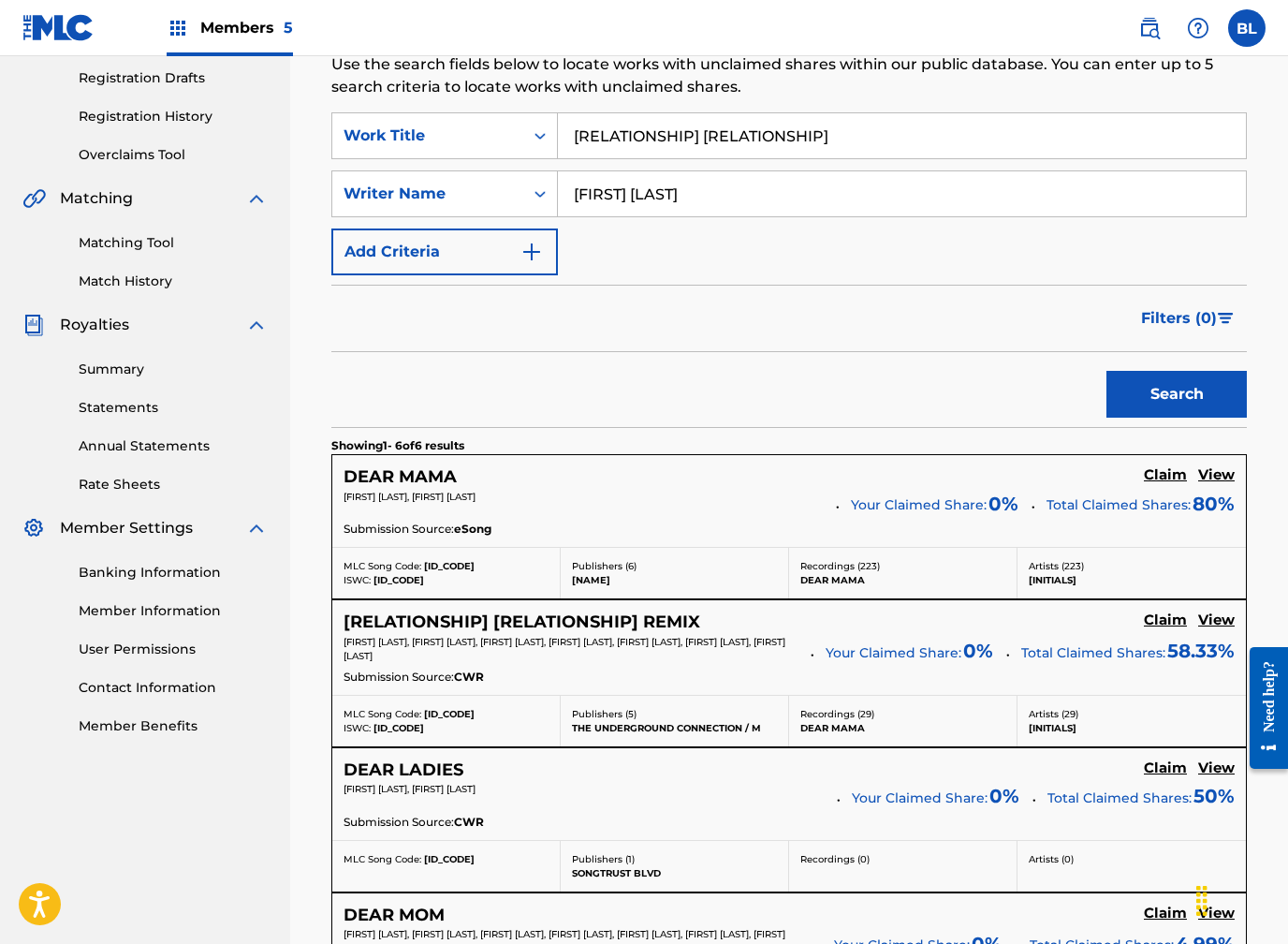 click on "View" at bounding box center (1216, 475) 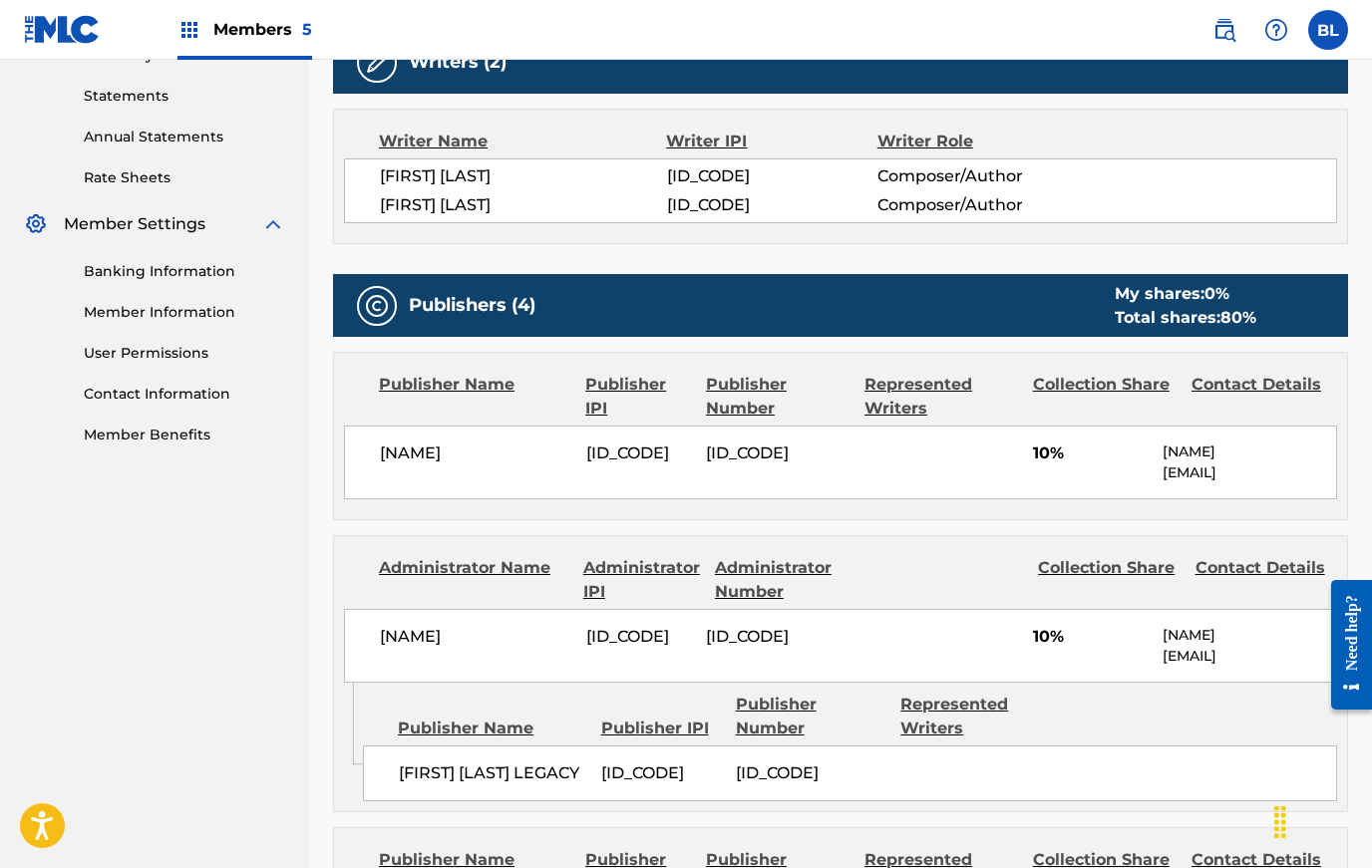 scroll, scrollTop: 0, scrollLeft: 0, axis: both 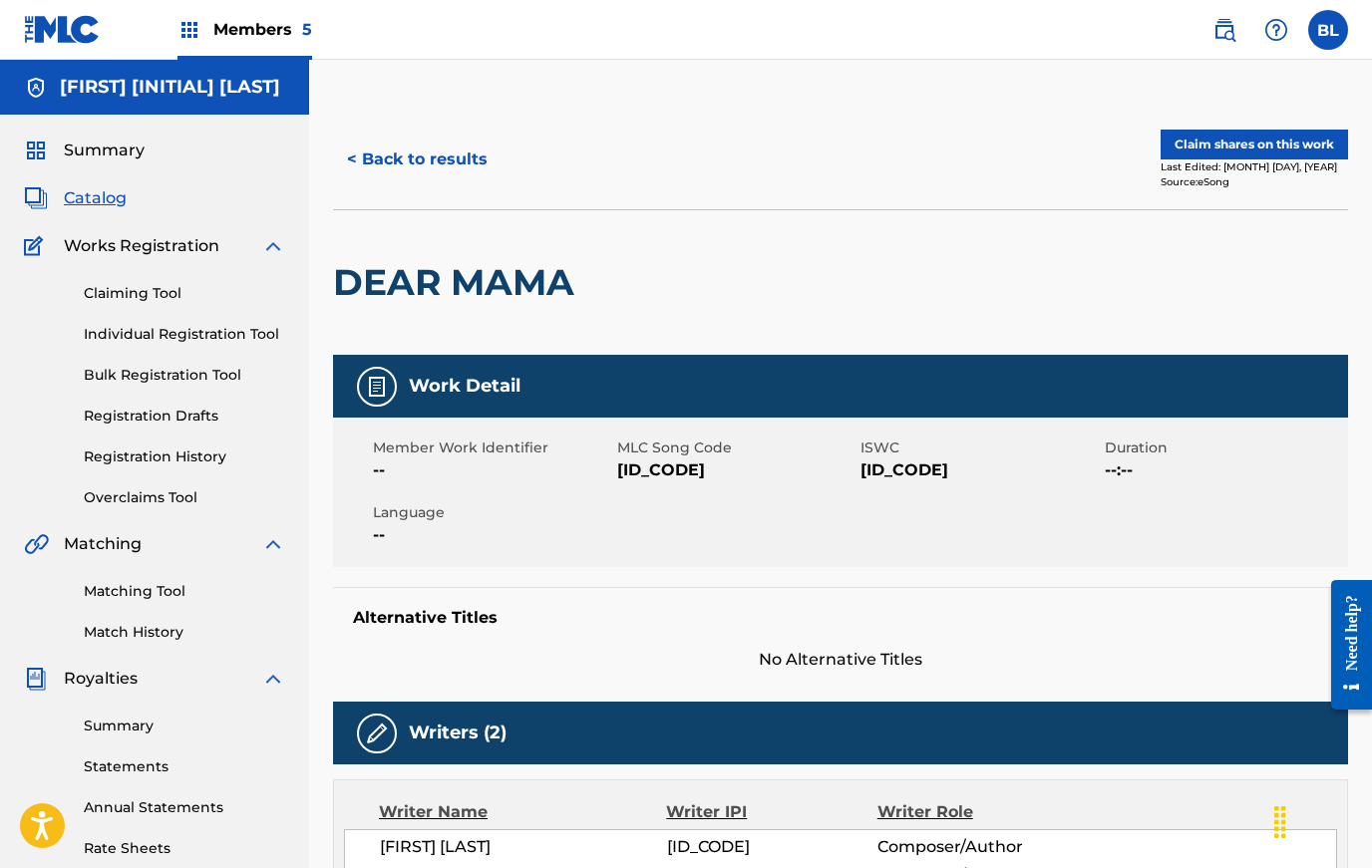 click on "< Back to results" at bounding box center [417, 159] 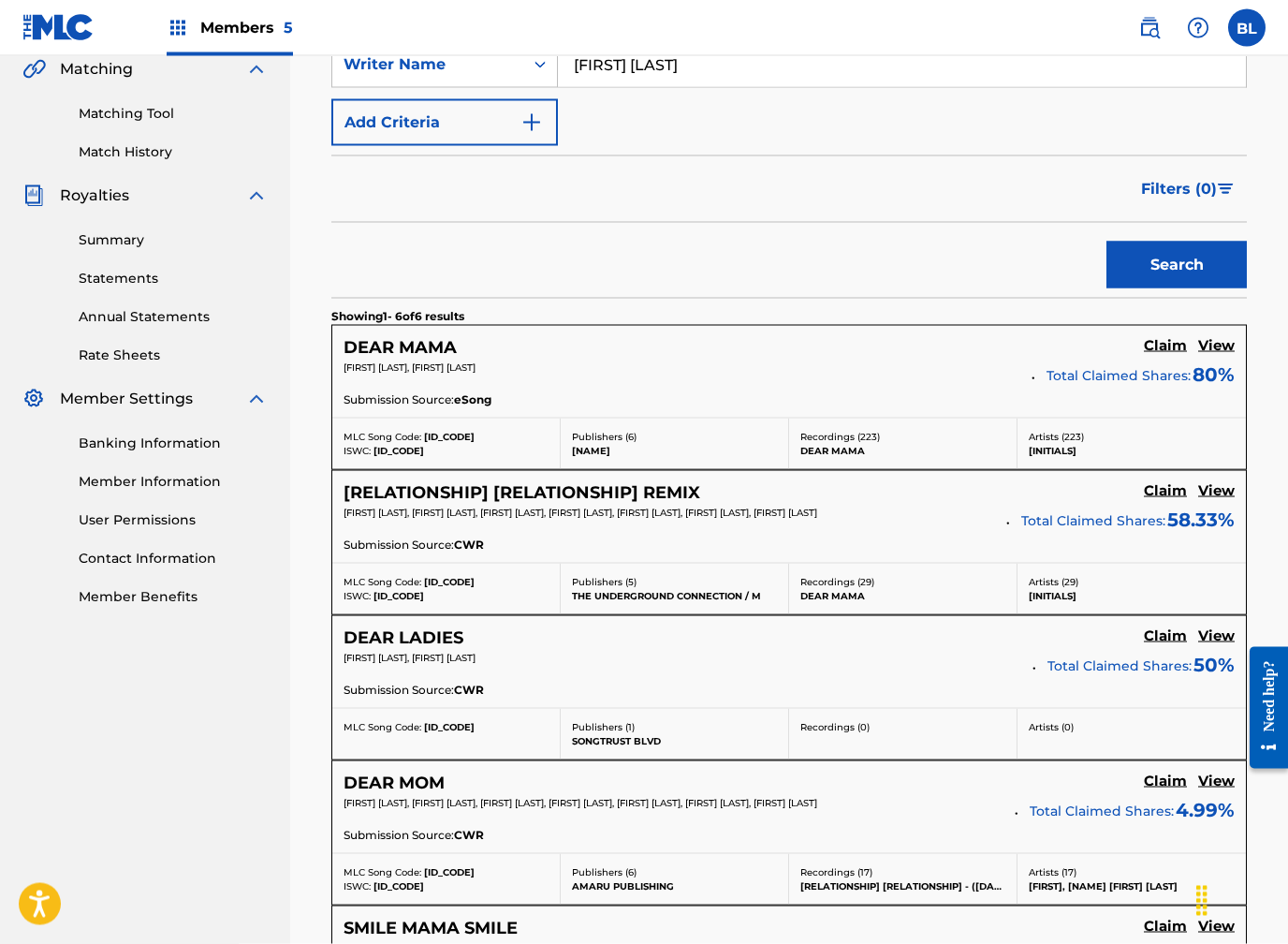 scroll, scrollTop: 443, scrollLeft: 0, axis: vertical 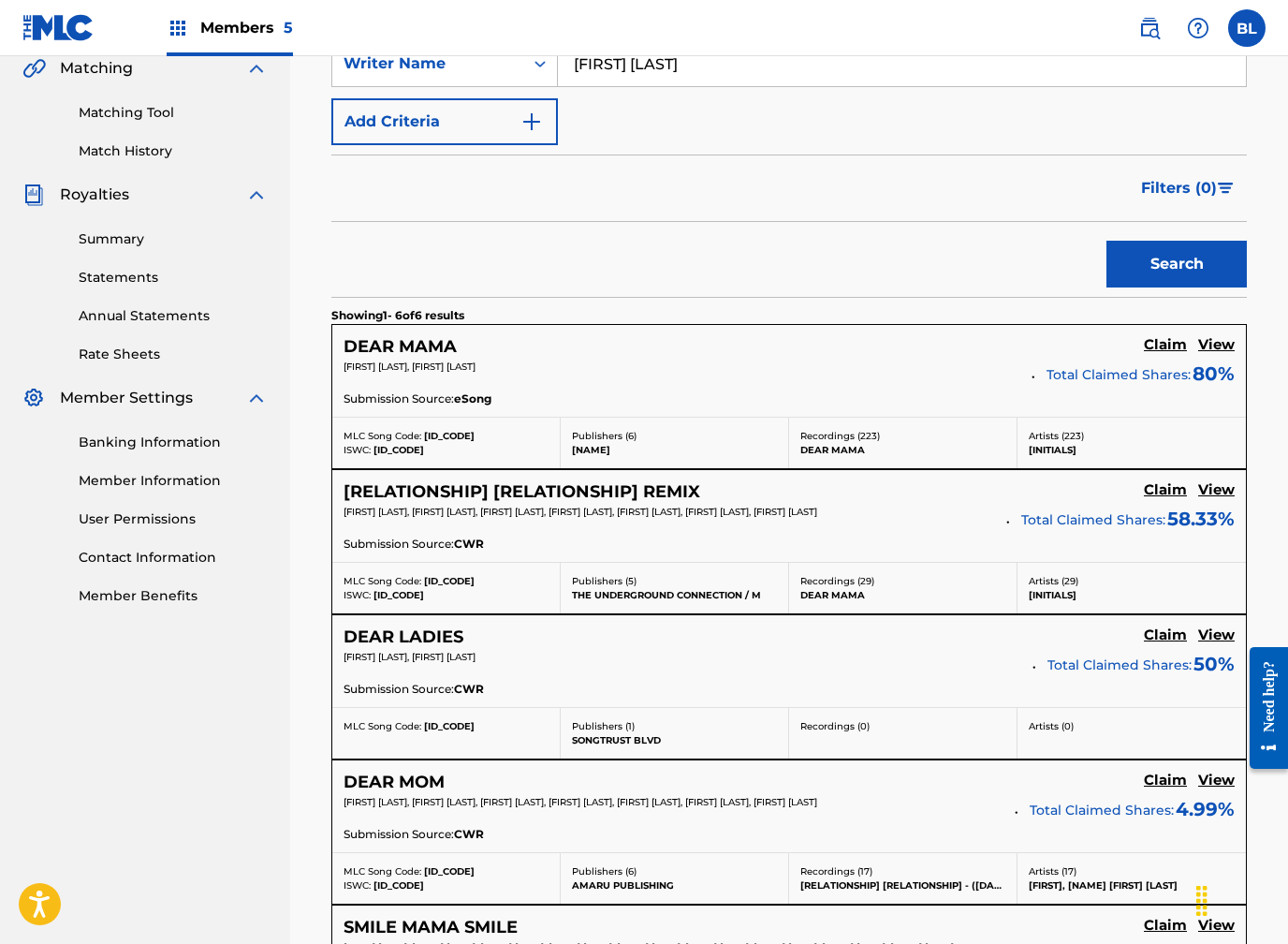 click on "View" at bounding box center (1216, 490) 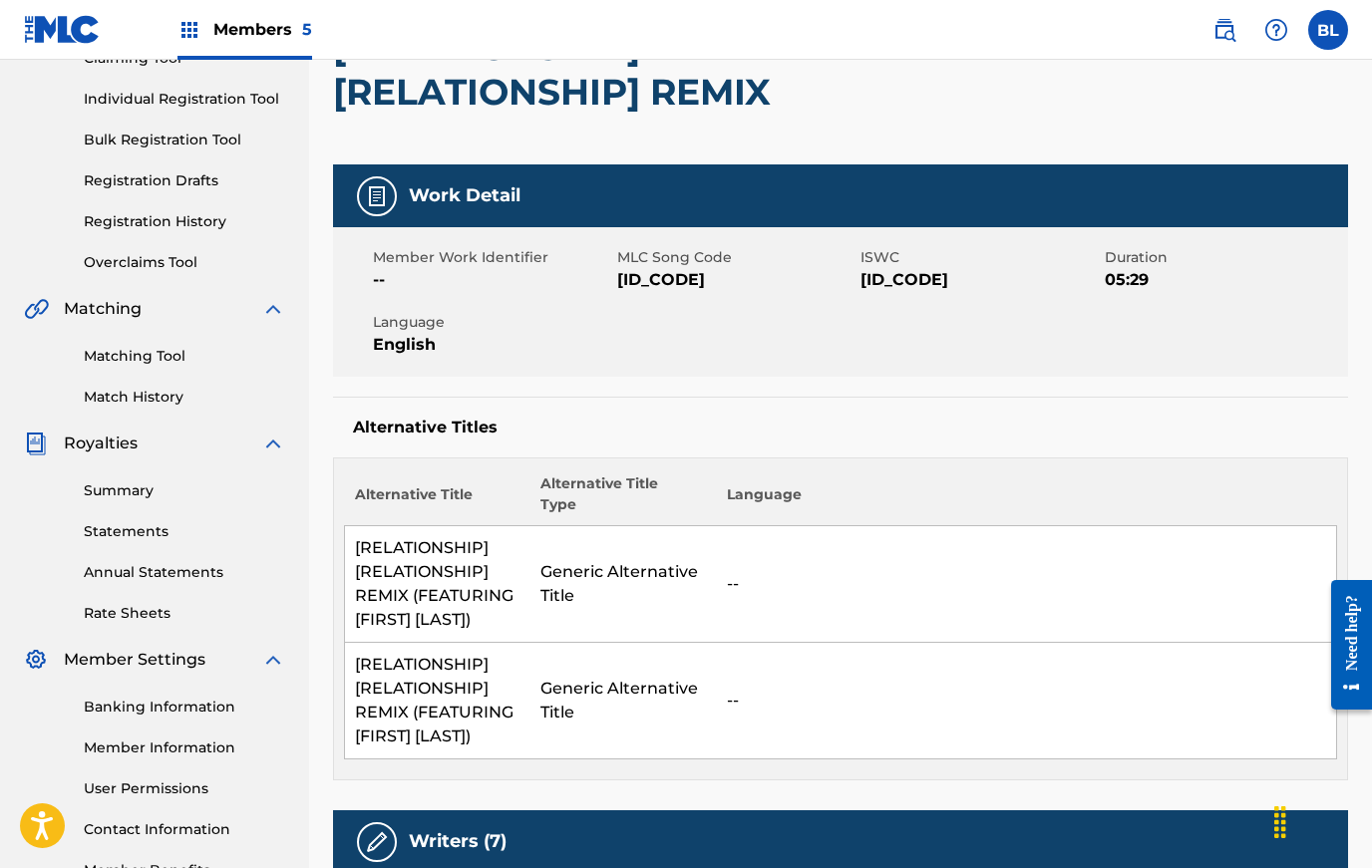 scroll, scrollTop: 0, scrollLeft: 0, axis: both 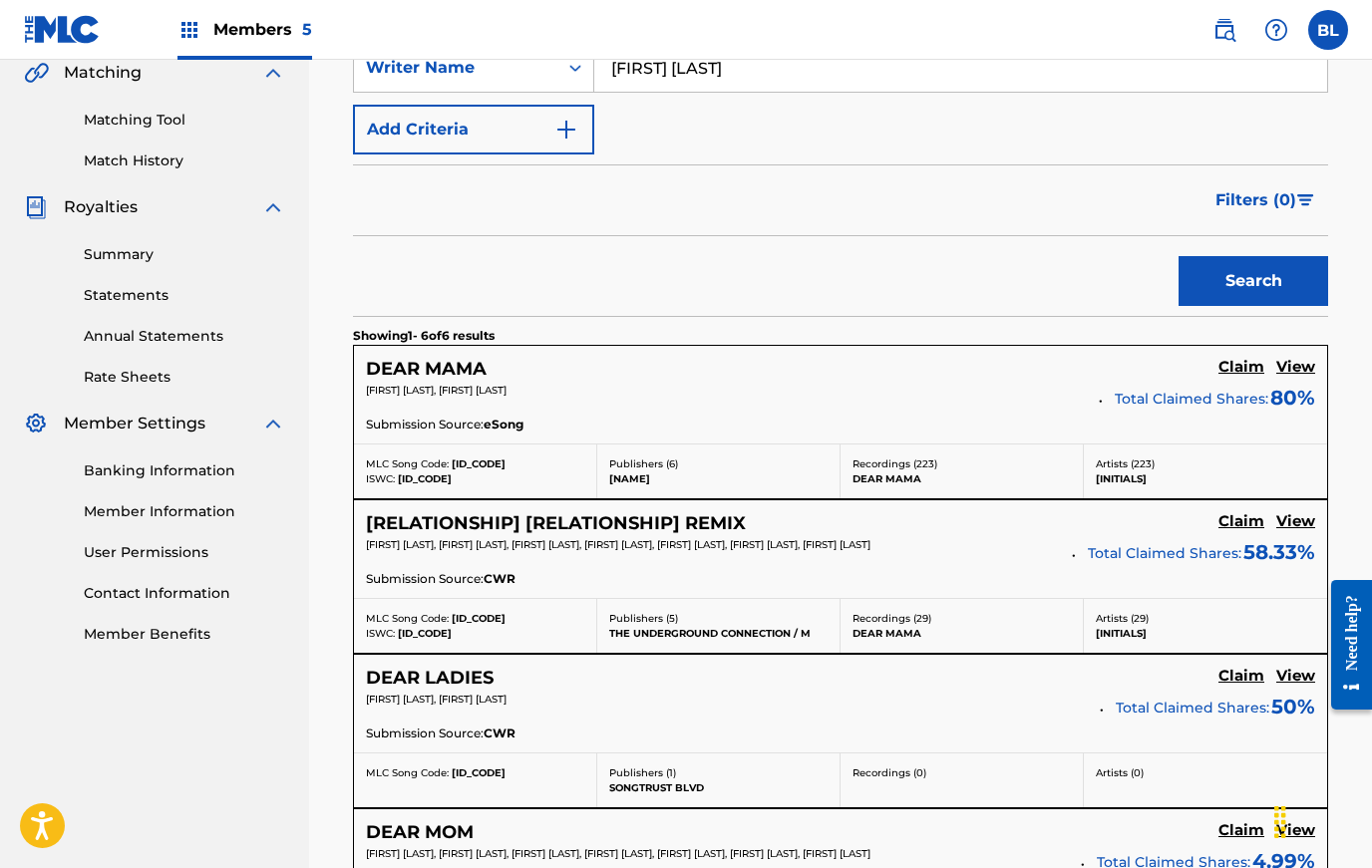 click on "View" at bounding box center [1295, 369] 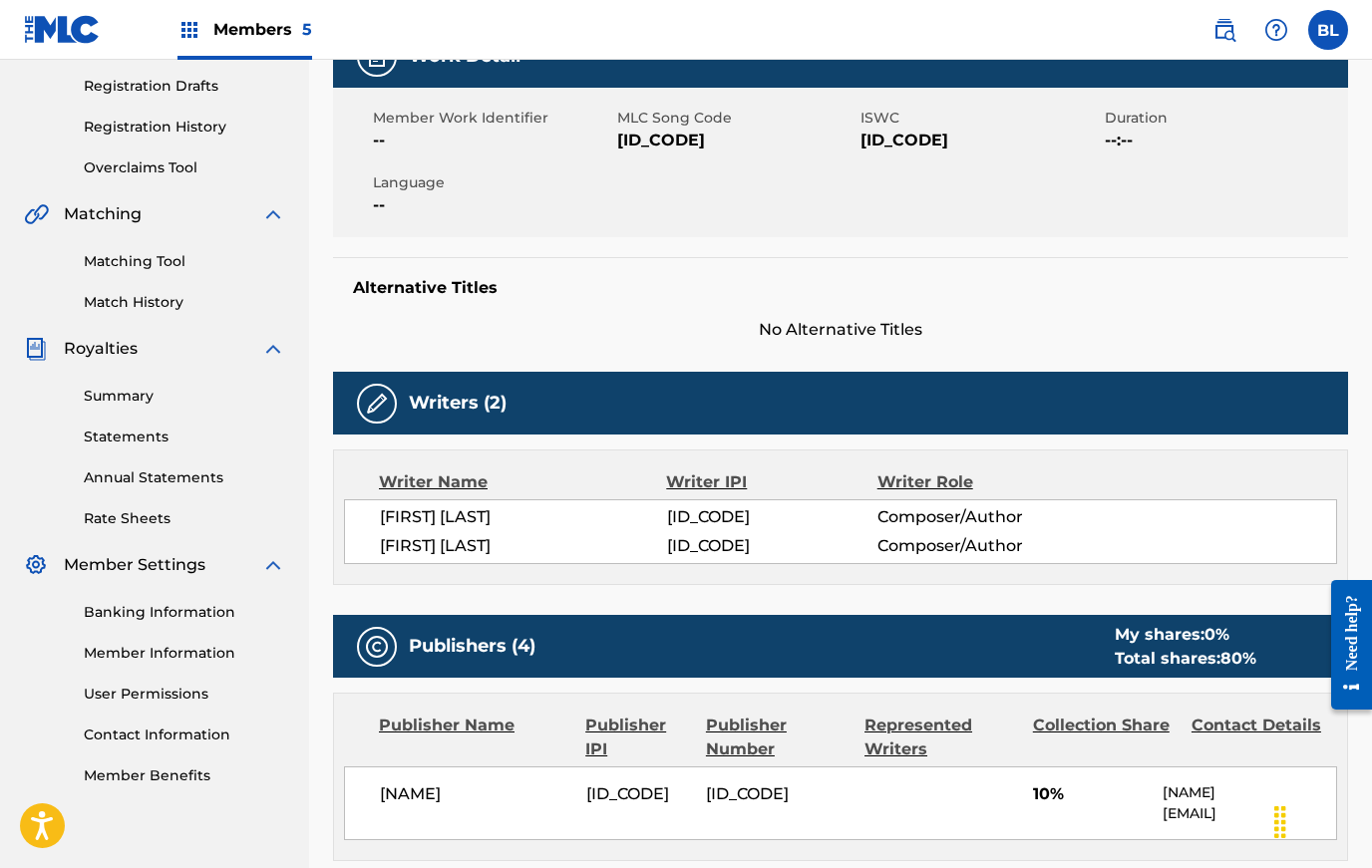 scroll, scrollTop: 0, scrollLeft: 0, axis: both 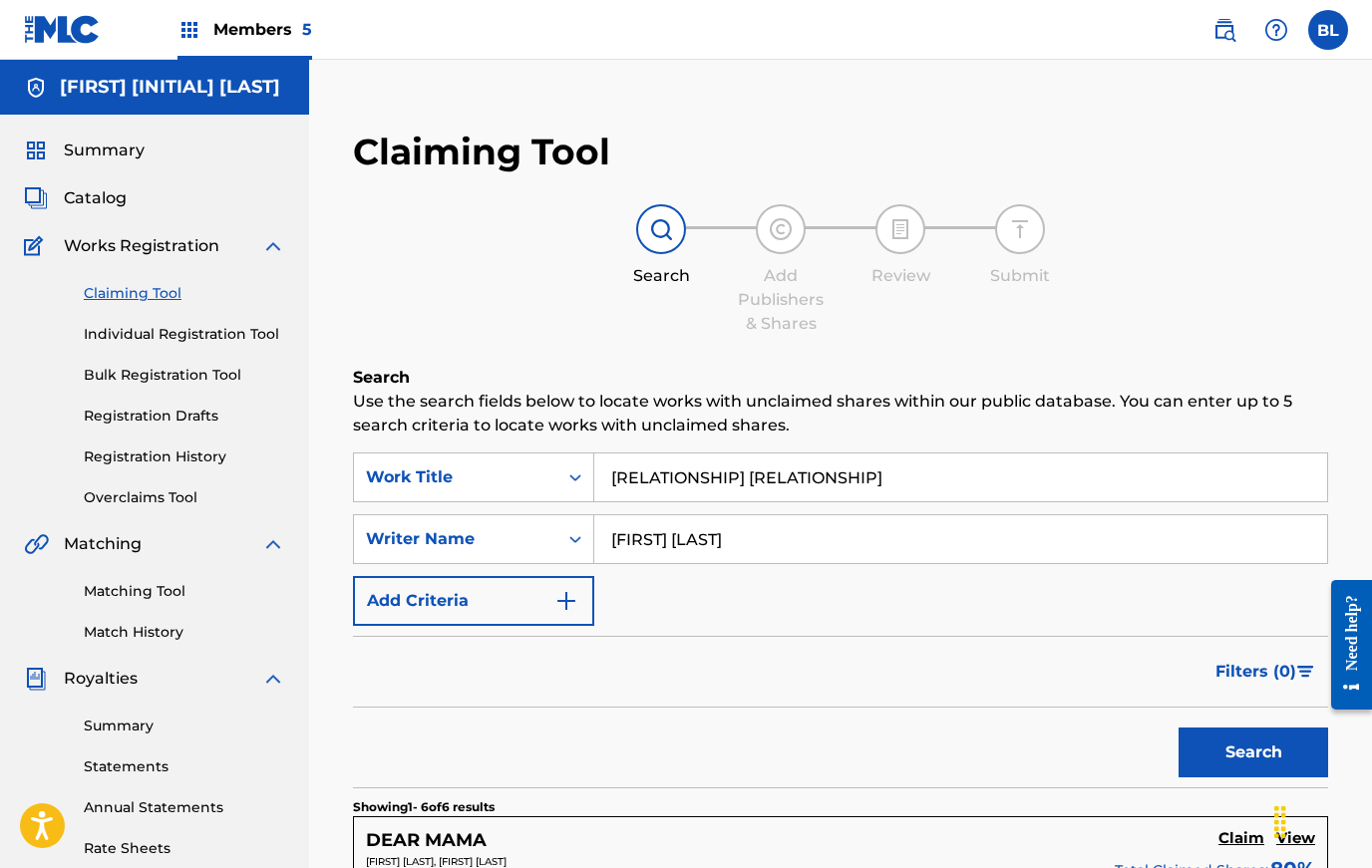 click on "[RELATIONSHIP] [RELATIONSHIP]" at bounding box center [960, 477] 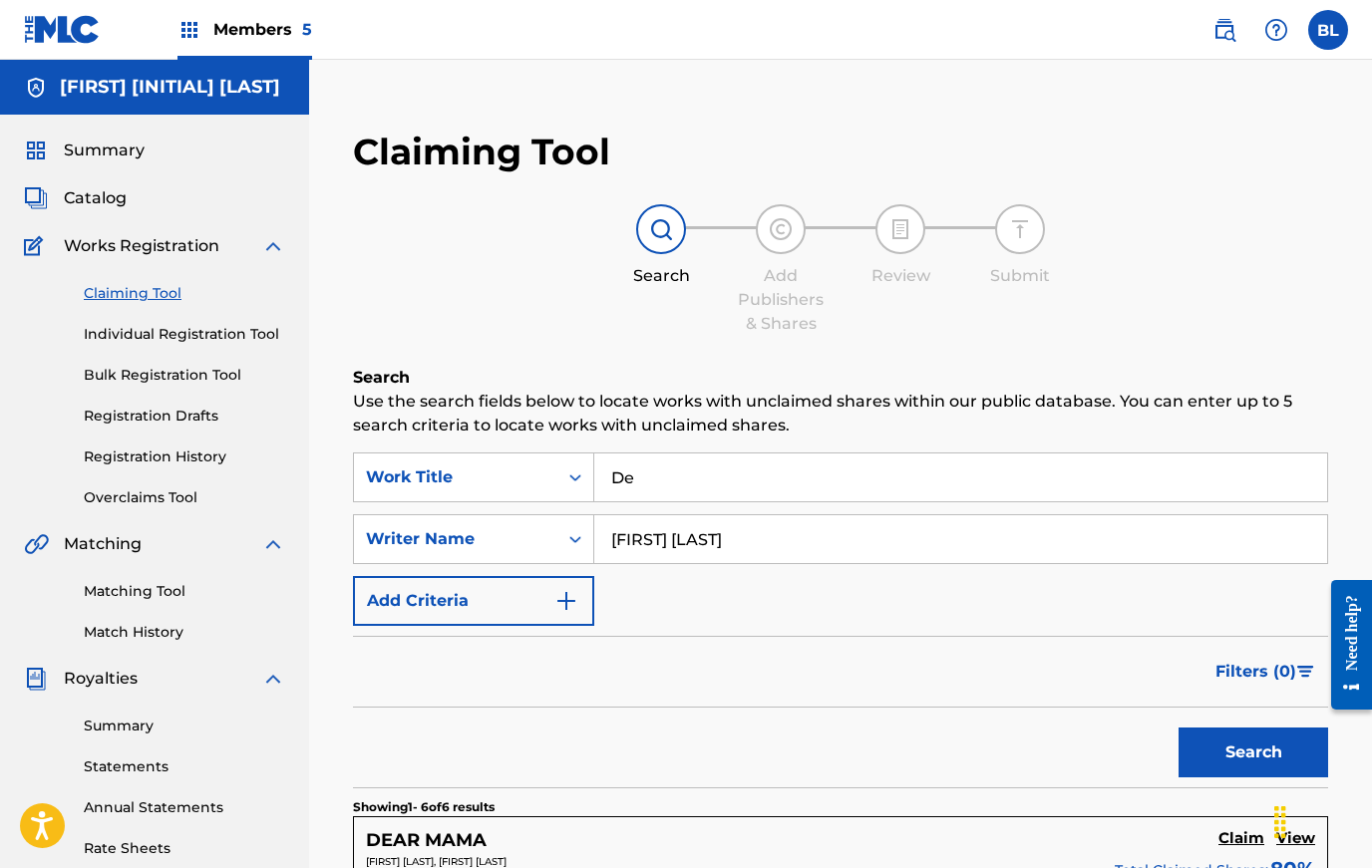 type on "D" 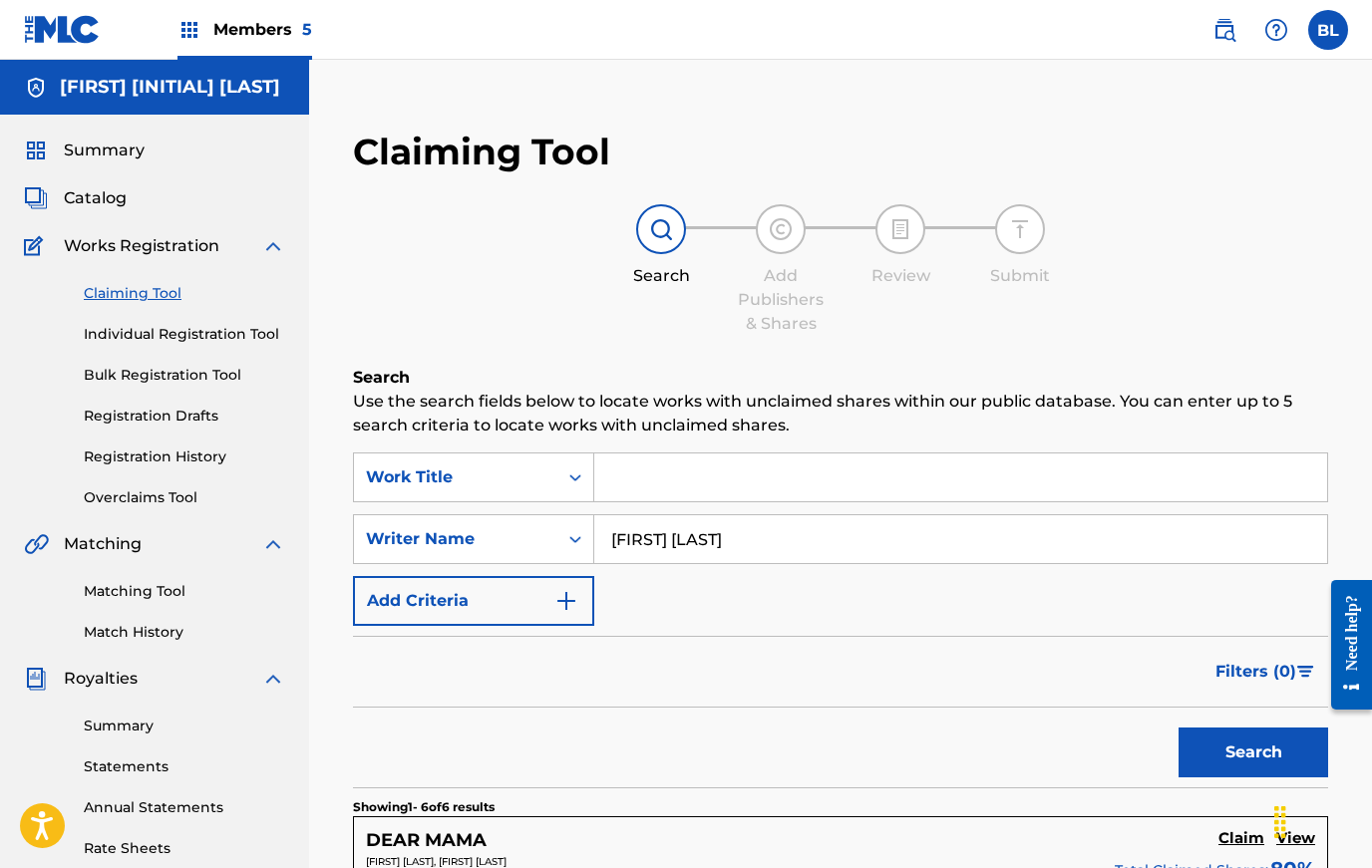 type 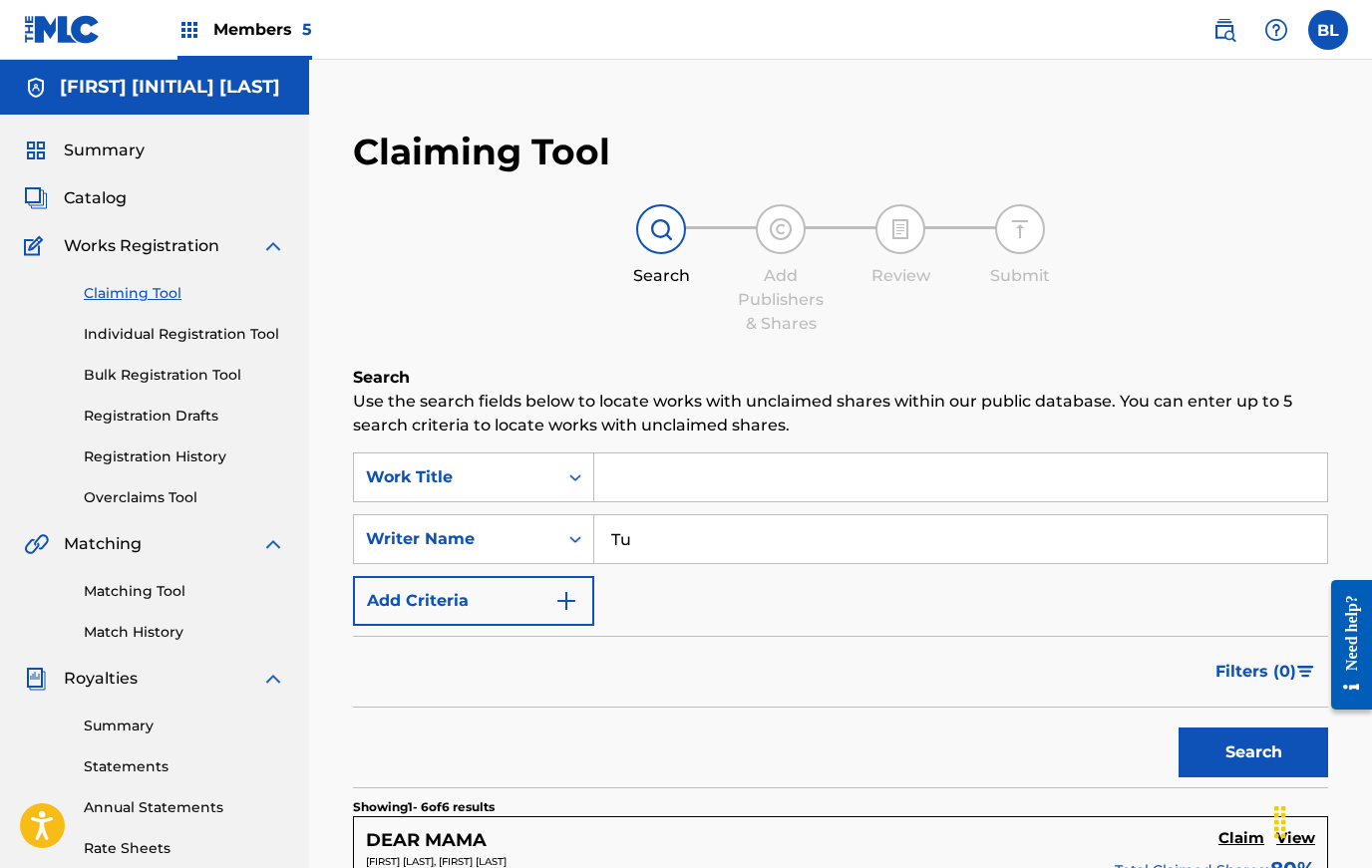 type on "T" 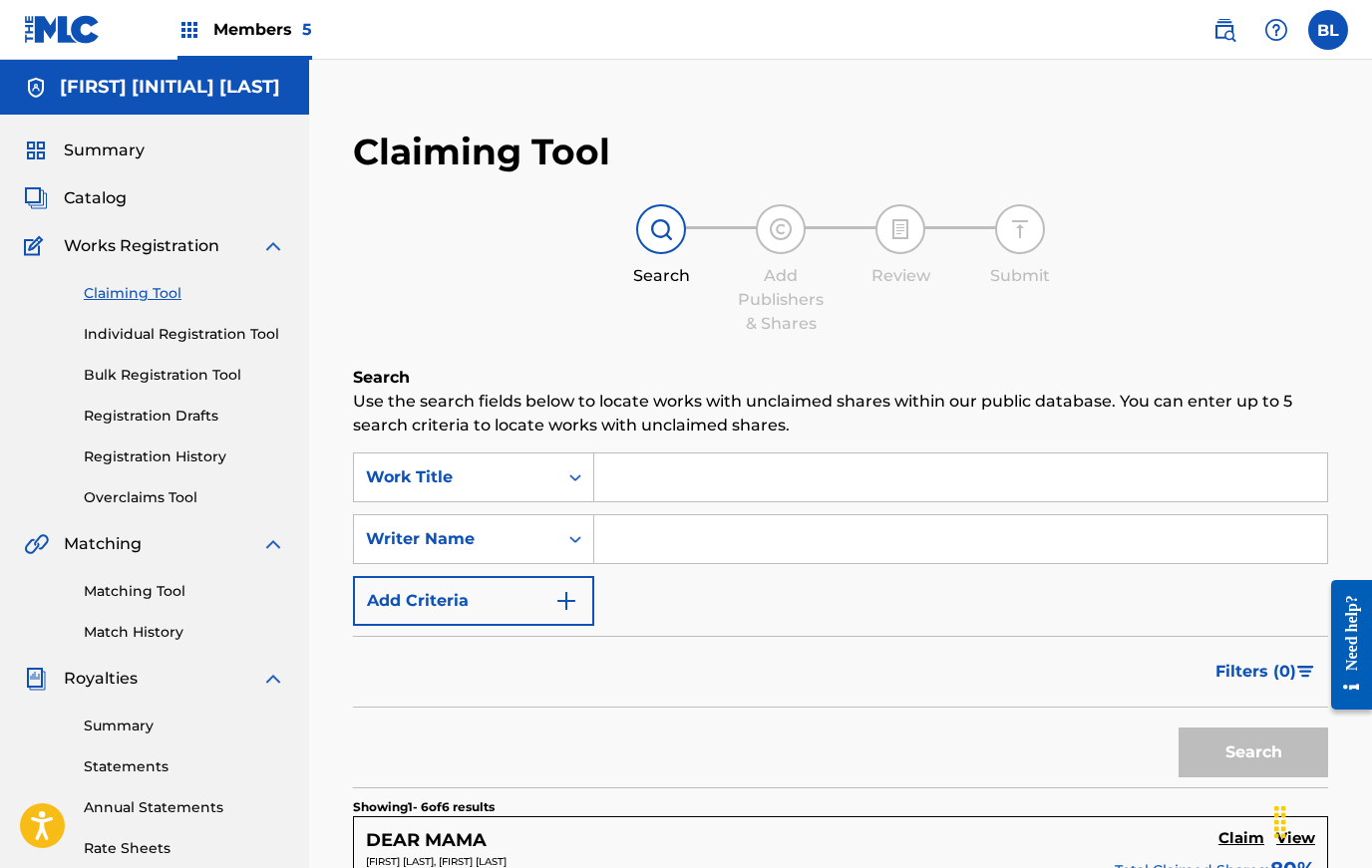 type on "N" 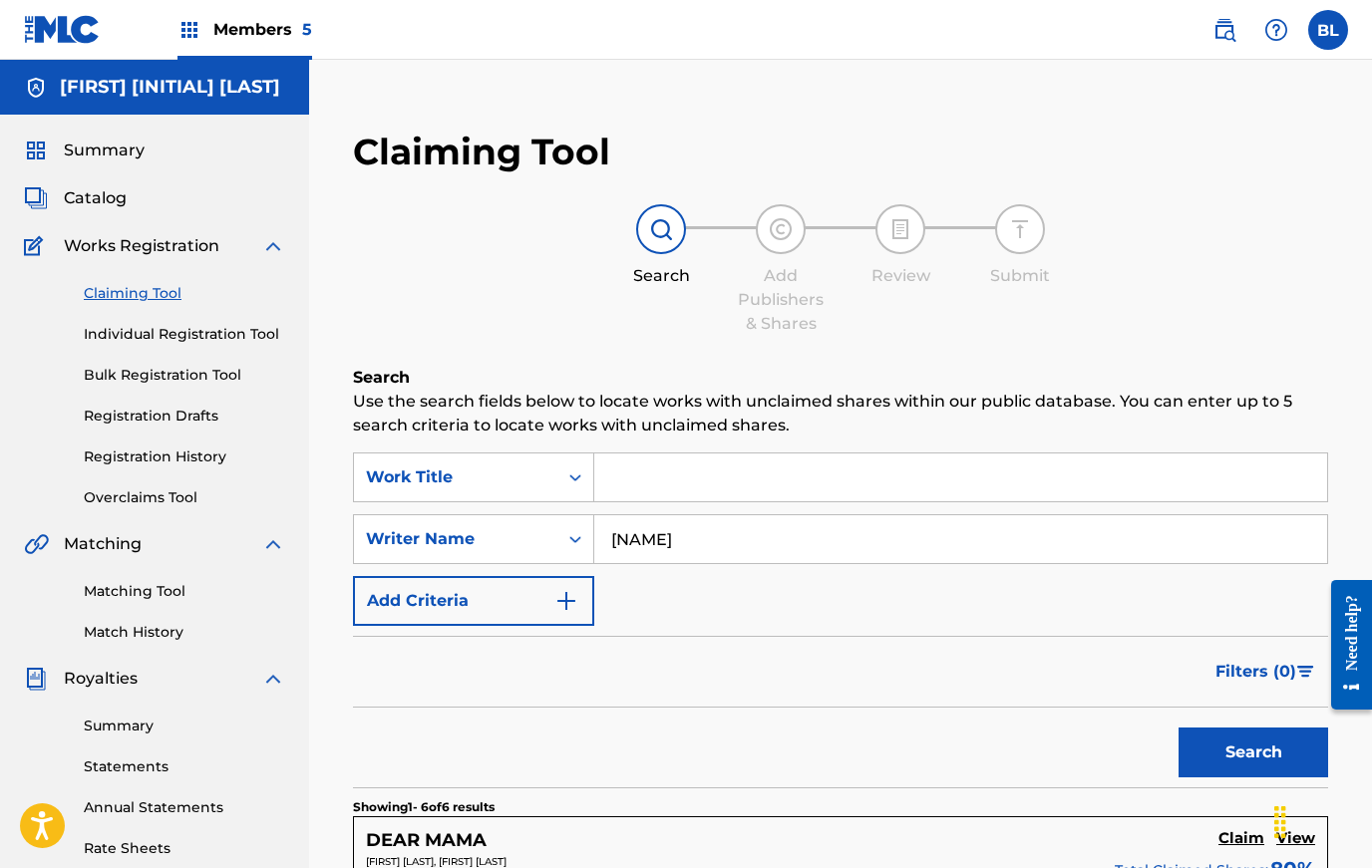 type on "[NAME]" 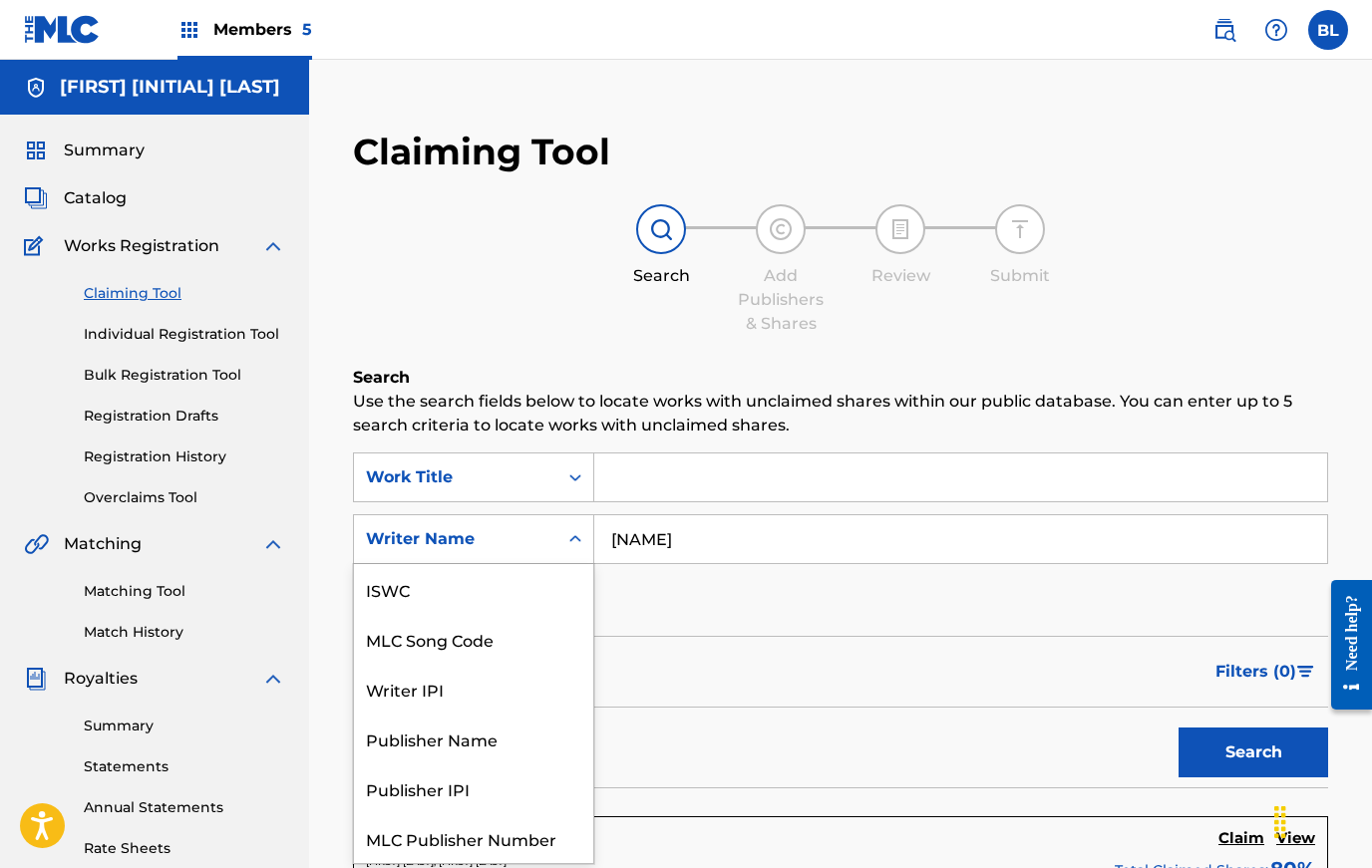 scroll, scrollTop: 50, scrollLeft: 0, axis: vertical 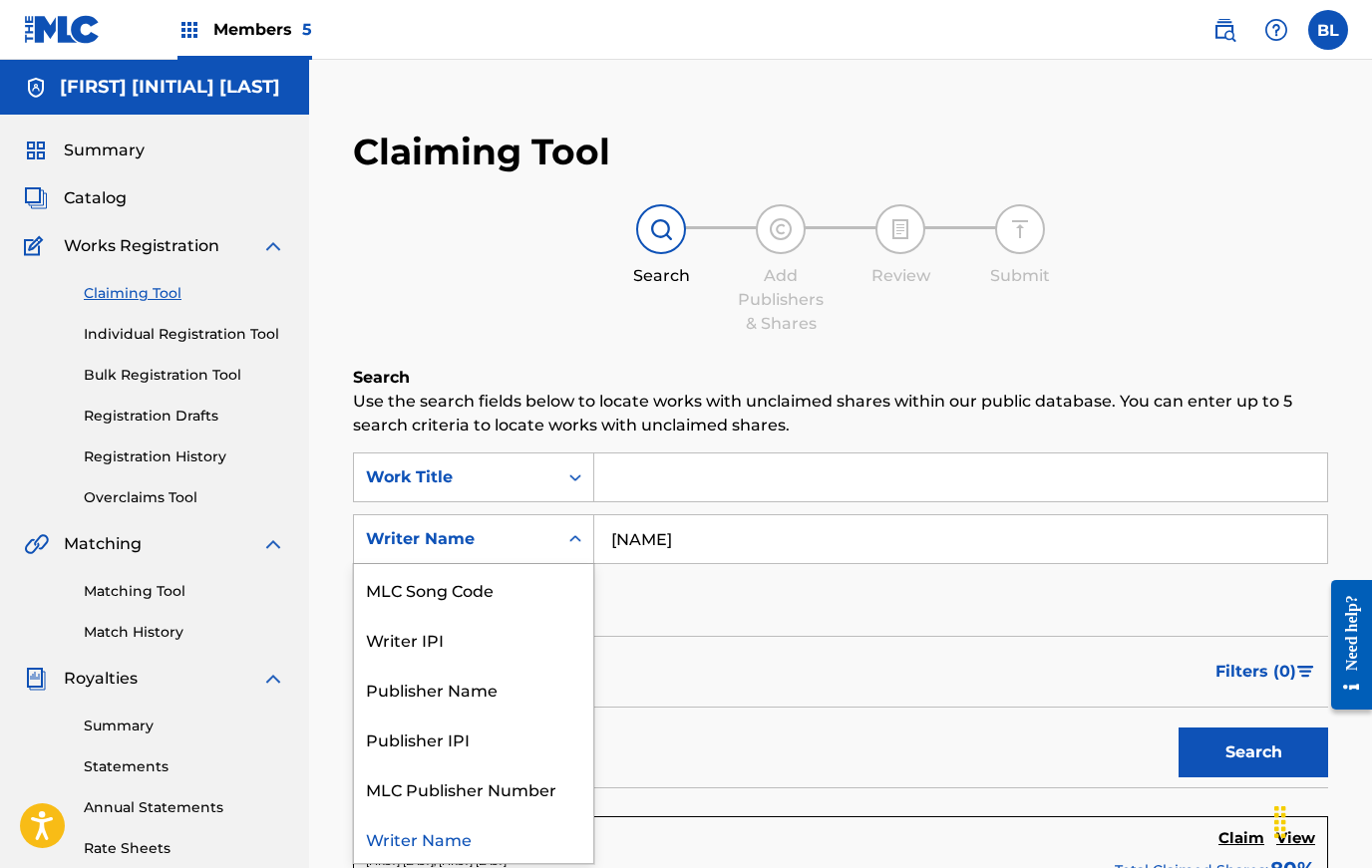 click on "[NAME]" at bounding box center (960, 539) 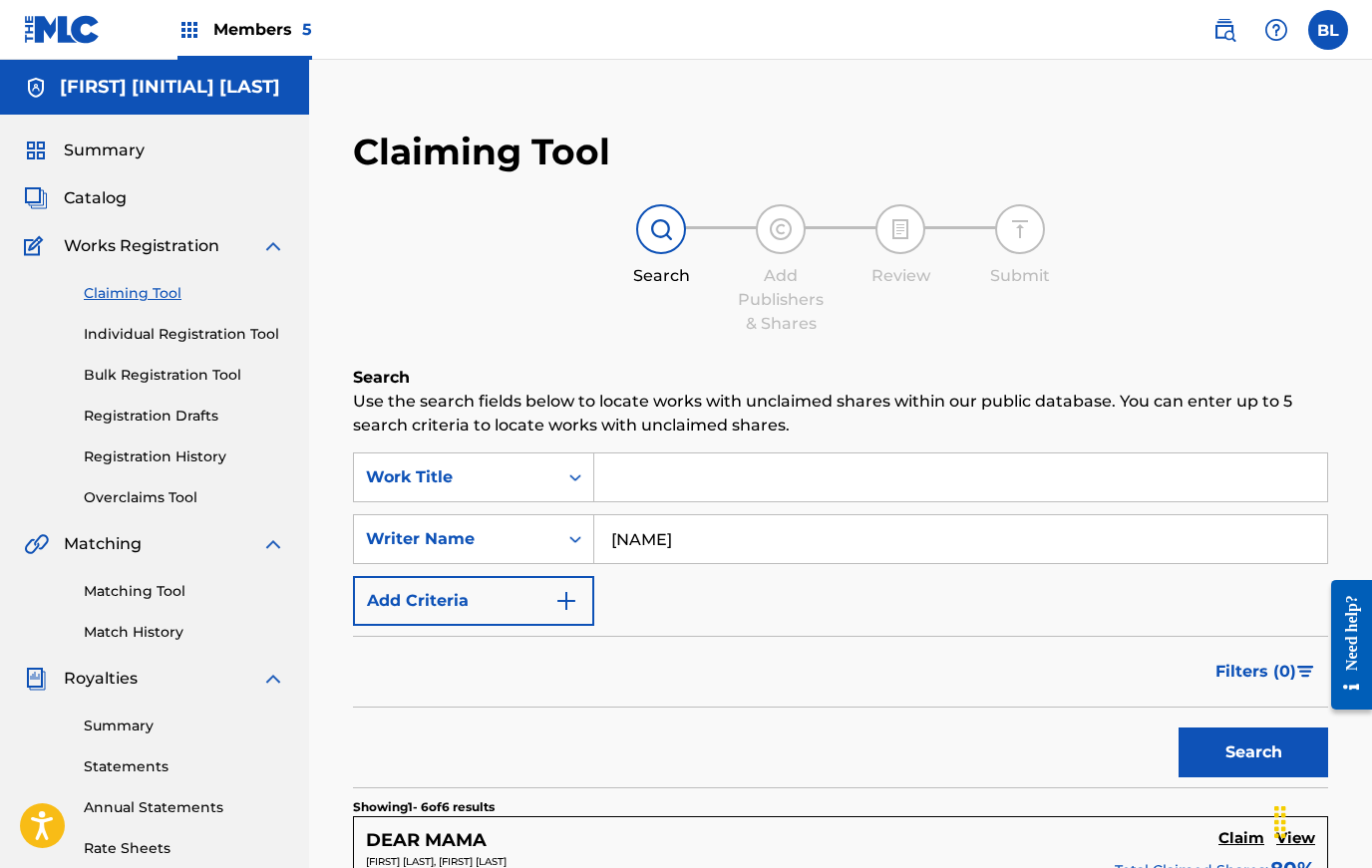 click on "[NAME]" at bounding box center [960, 539] 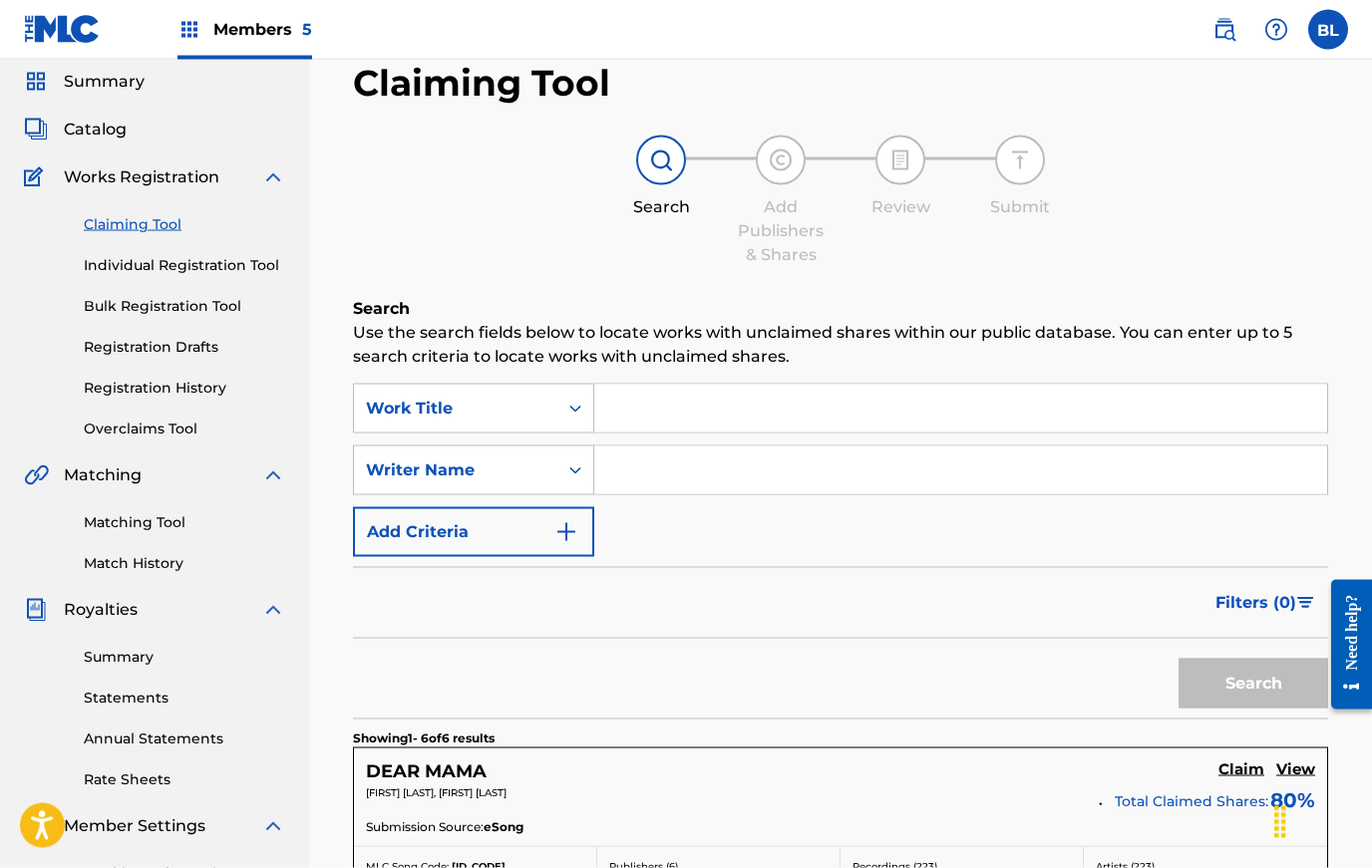 scroll, scrollTop: 0, scrollLeft: 0, axis: both 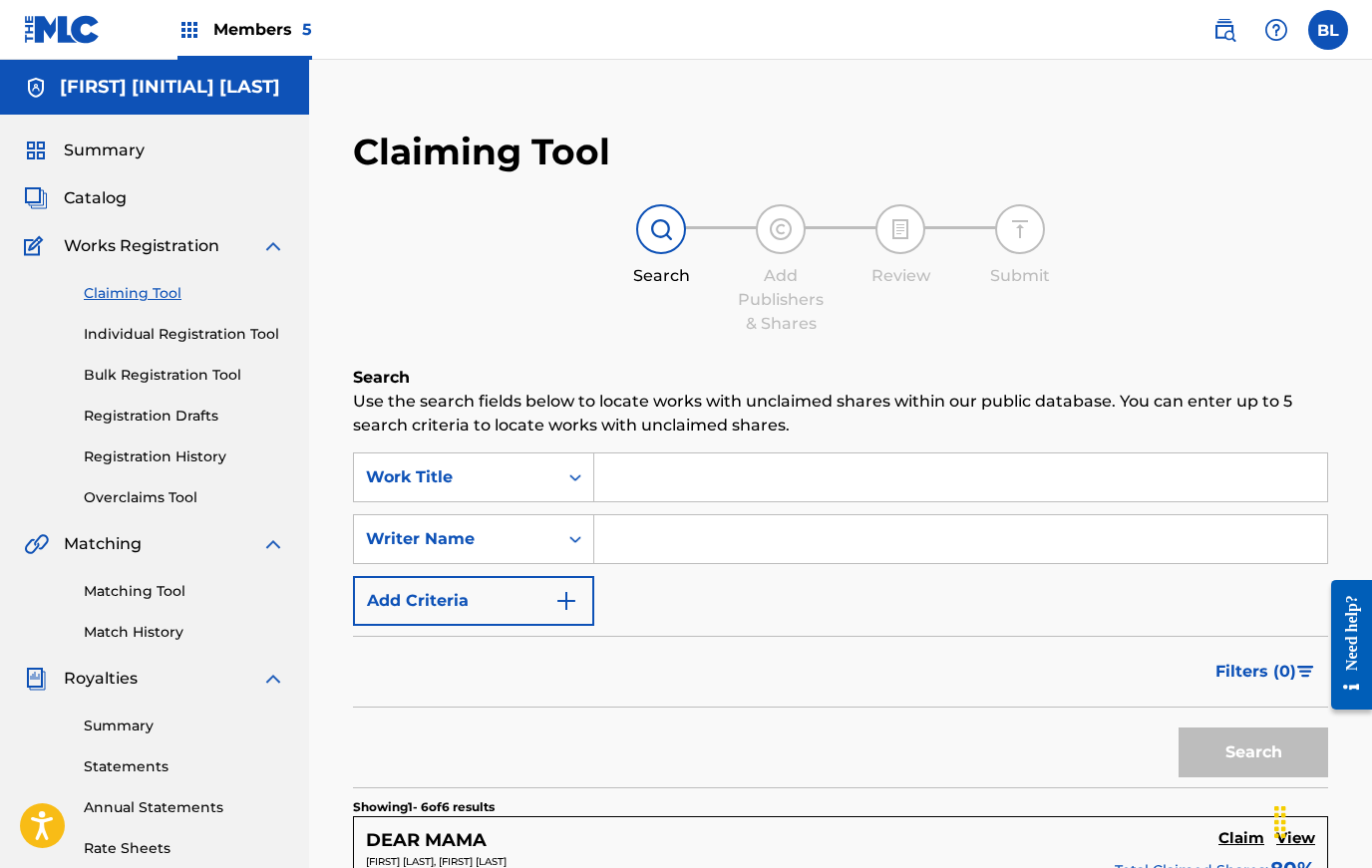 click on "Matching Tool" at bounding box center [184, 591] 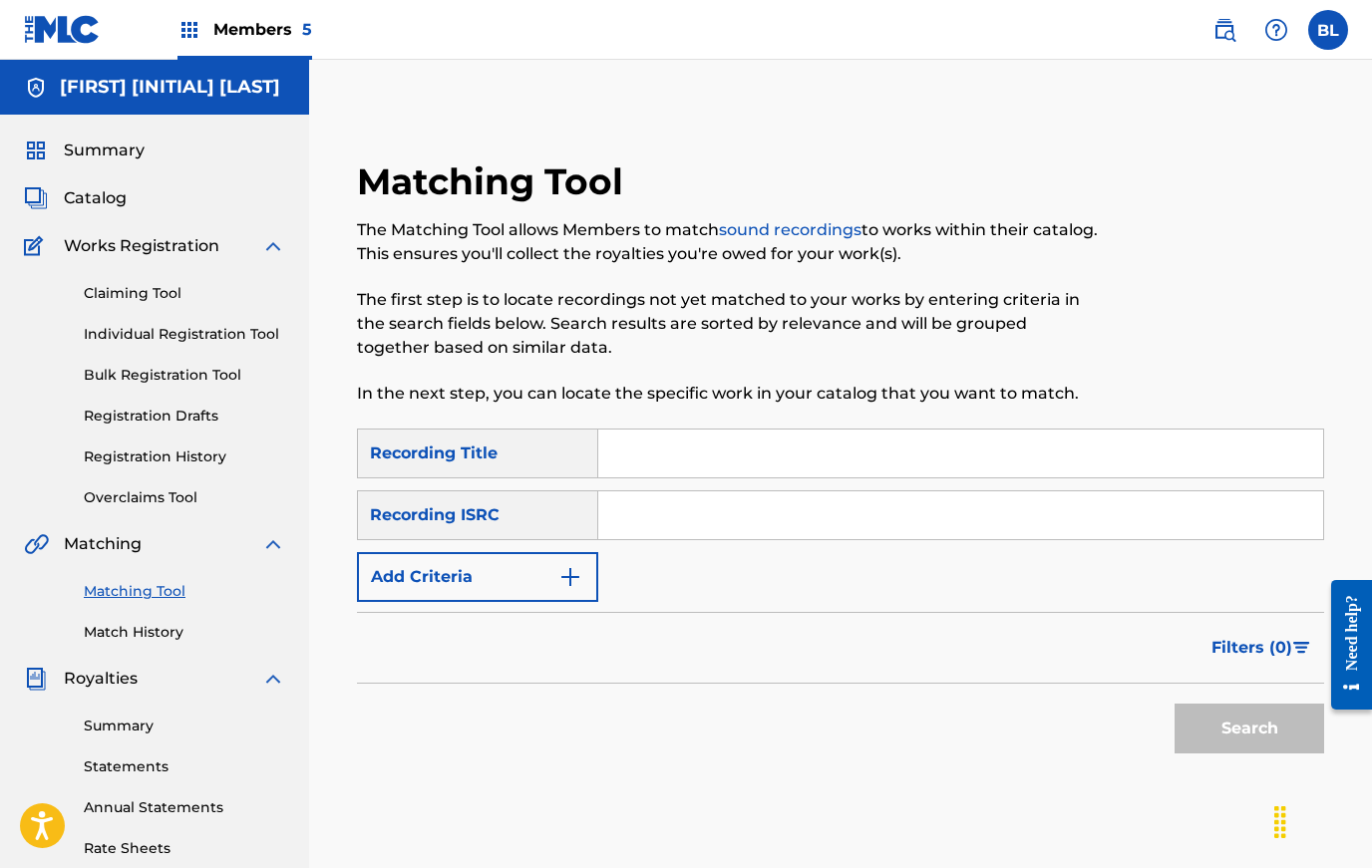 click at bounding box center (570, 577) 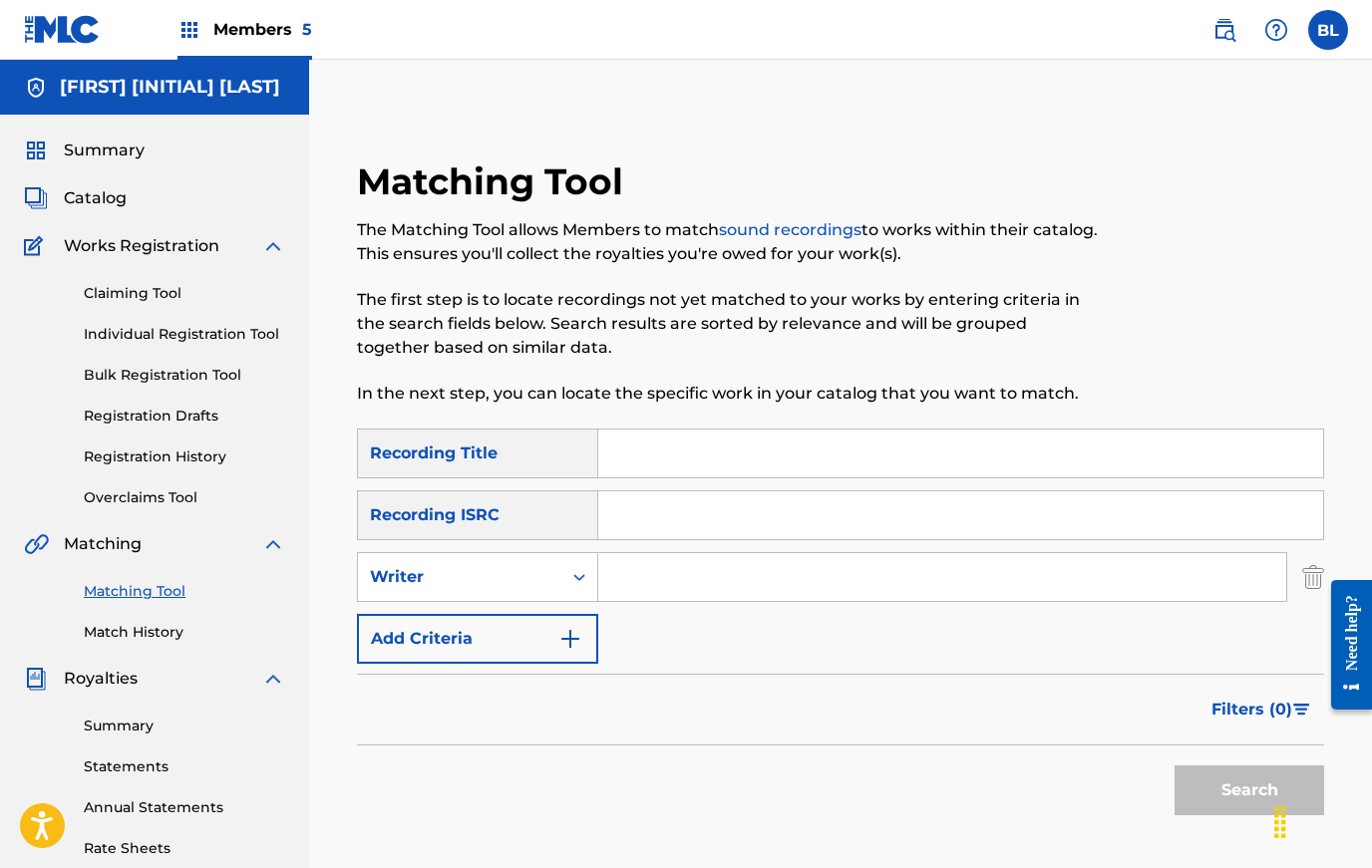 click at bounding box center (570, 639) 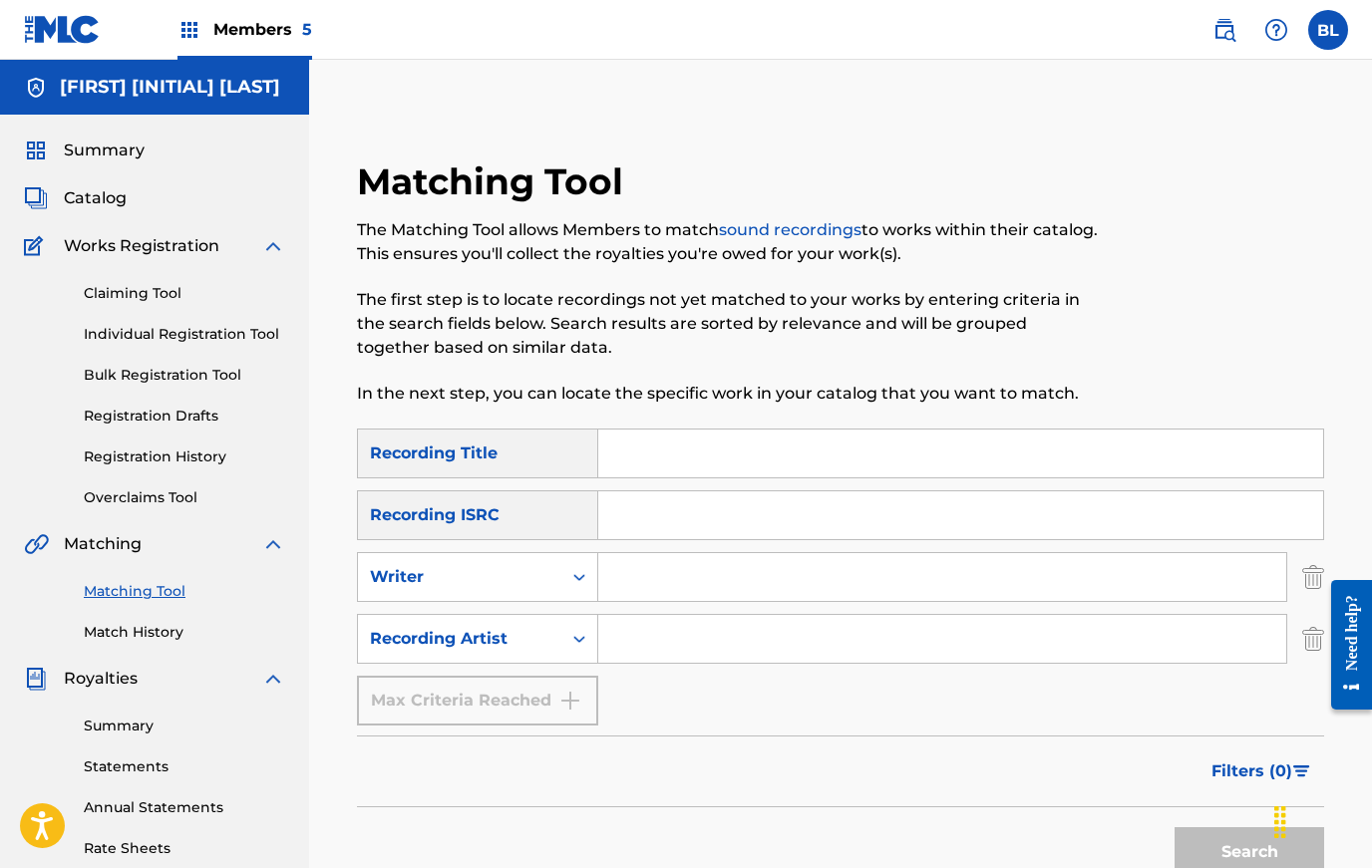 click at bounding box center [942, 639] 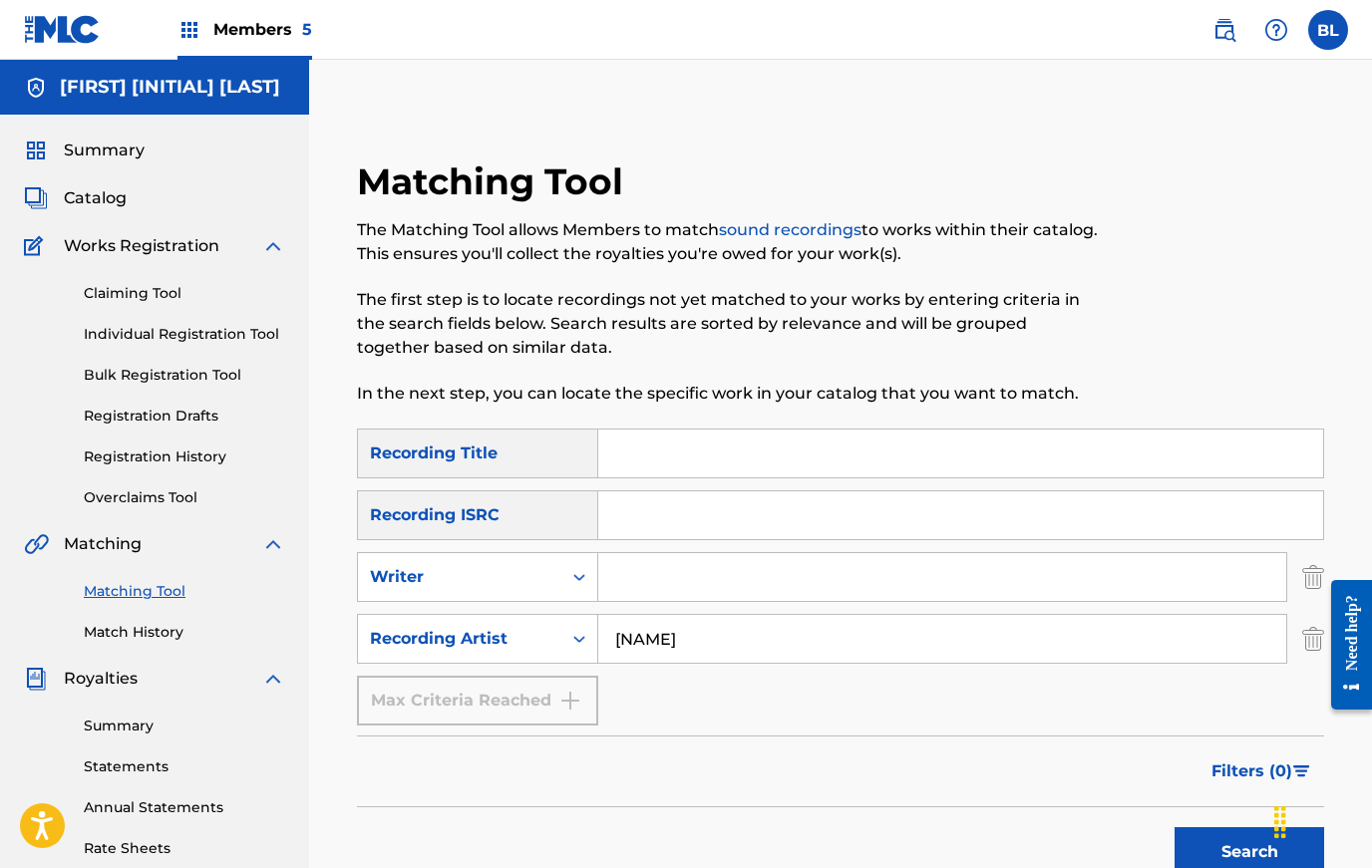 type on "[NAME]" 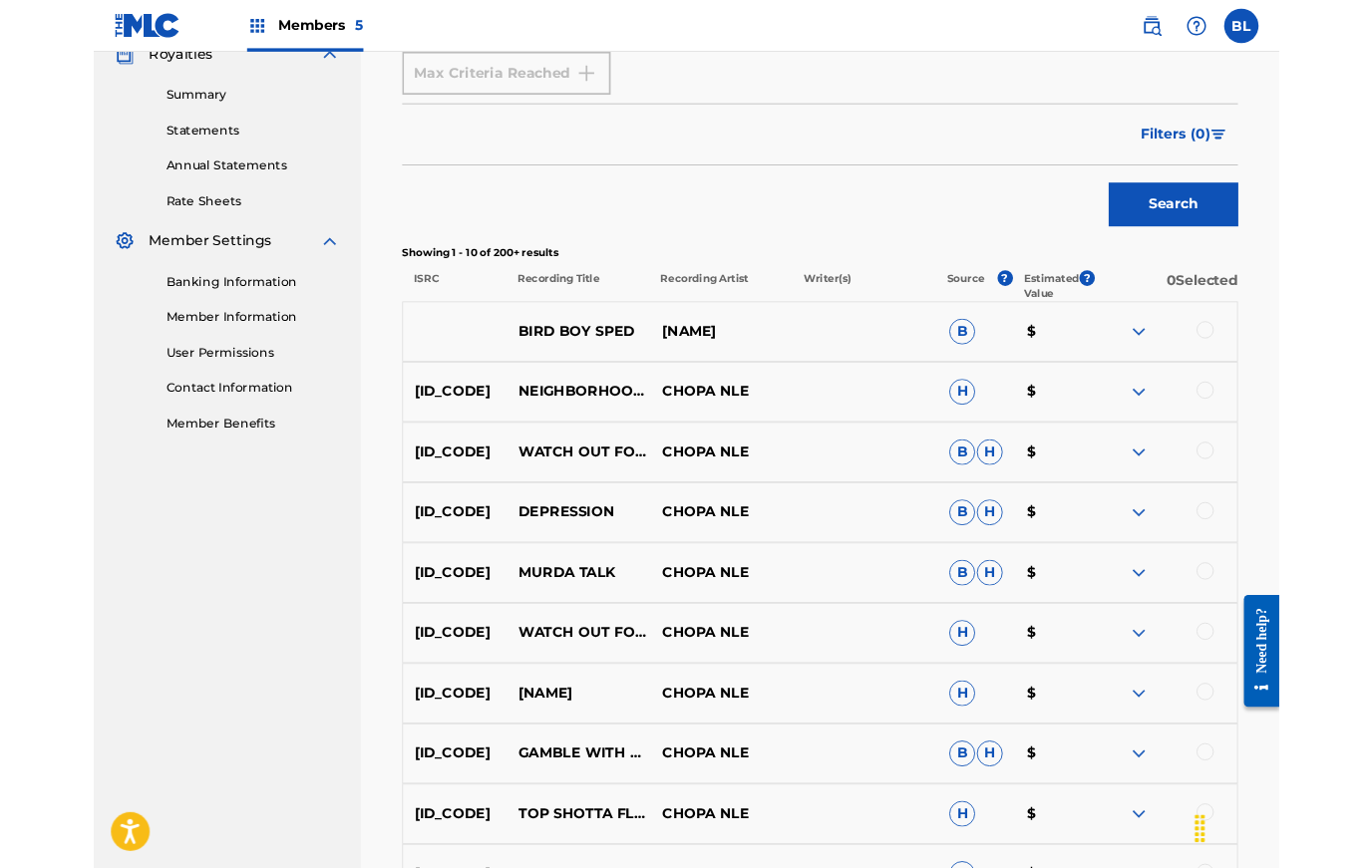 scroll, scrollTop: 609, scrollLeft: 0, axis: vertical 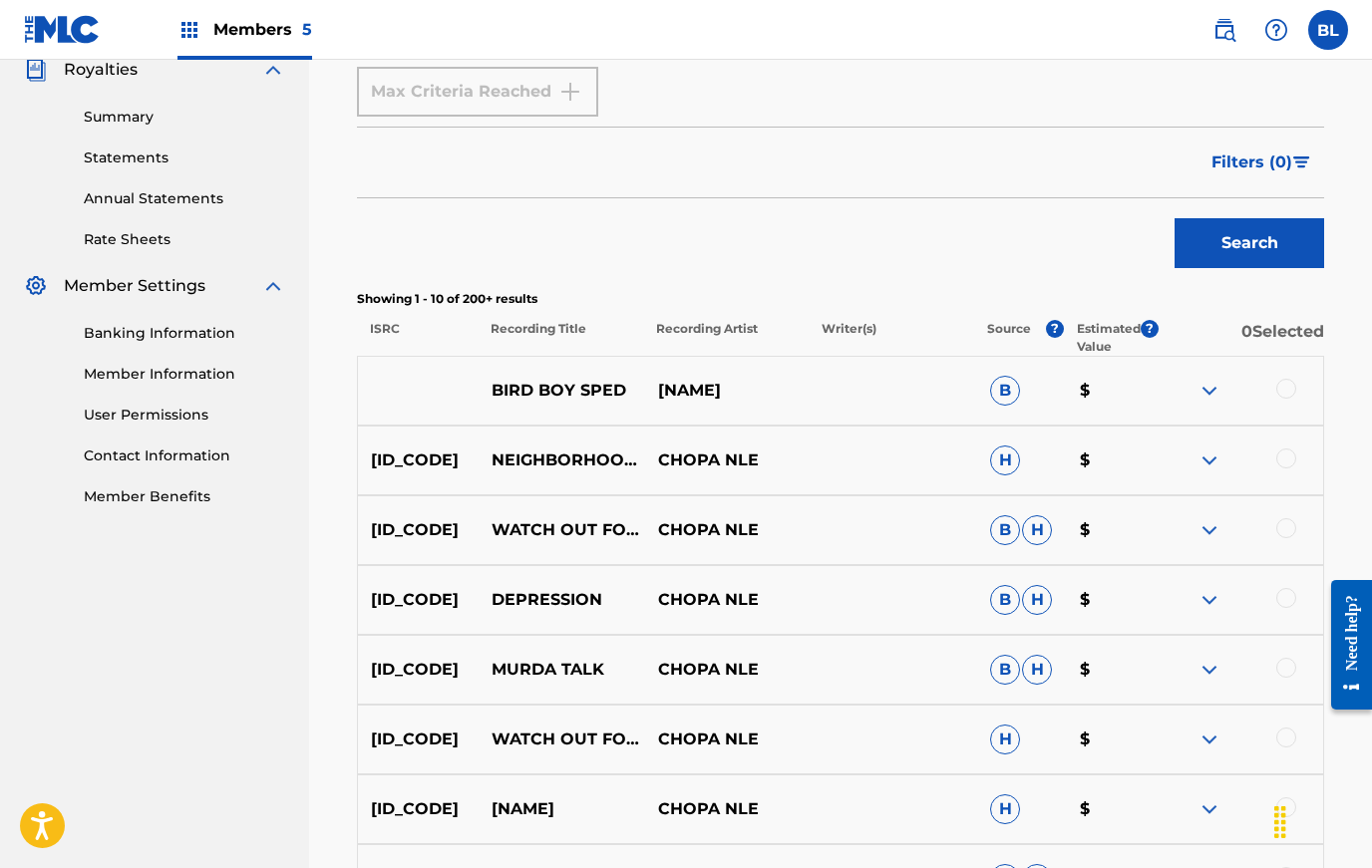 click at bounding box center (1209, 391) 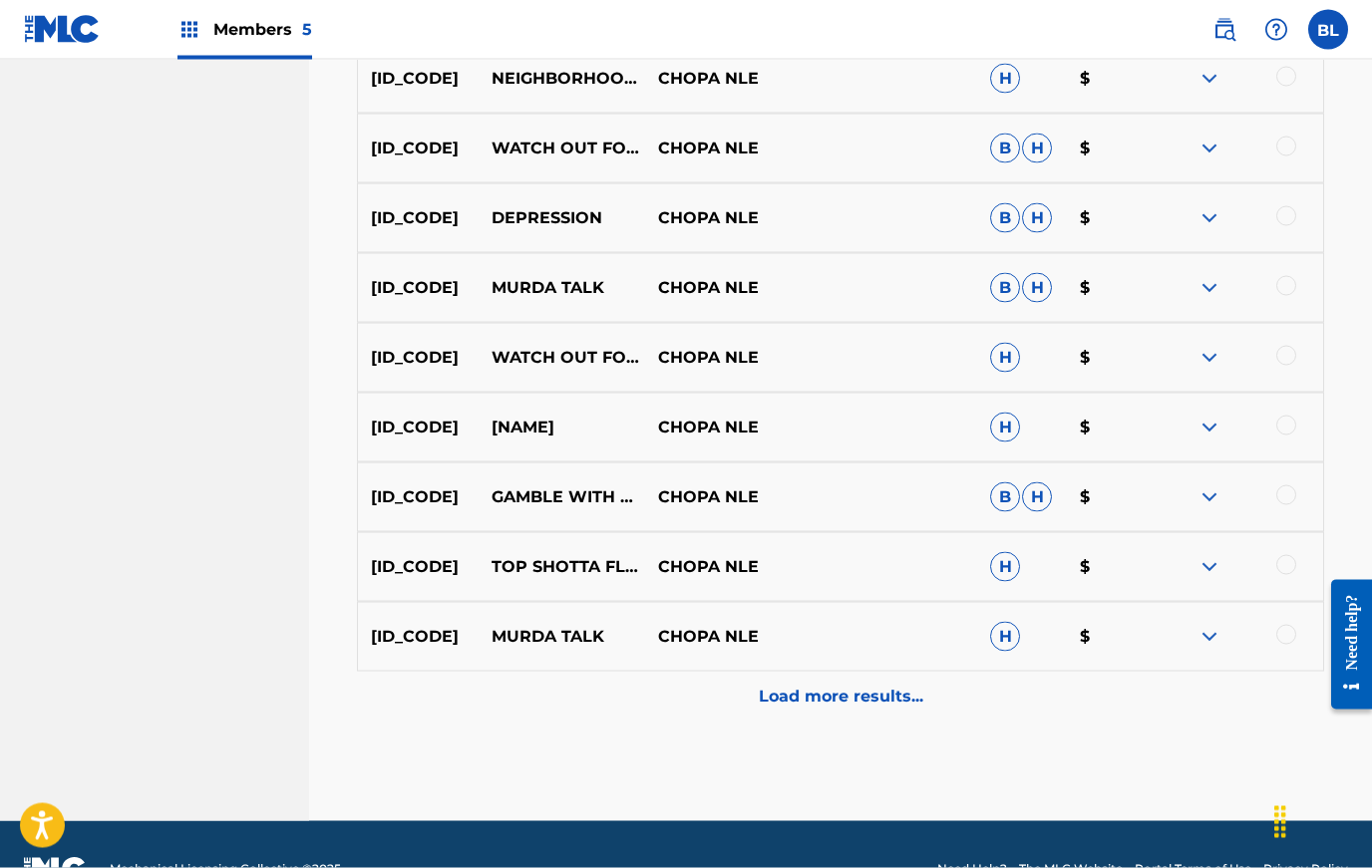 scroll, scrollTop: 1109, scrollLeft: 0, axis: vertical 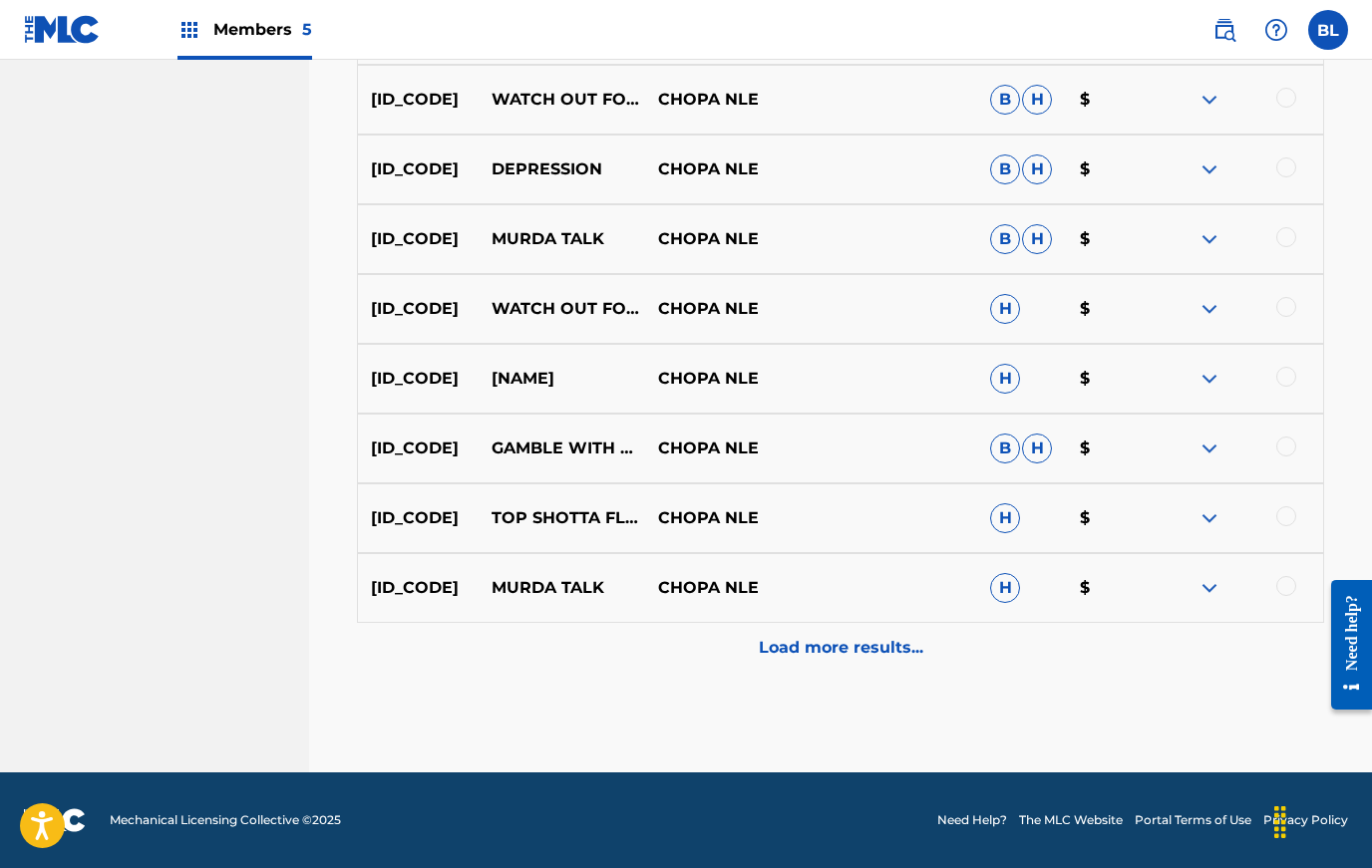 click on "Load more results..." at bounding box center (841, 648) 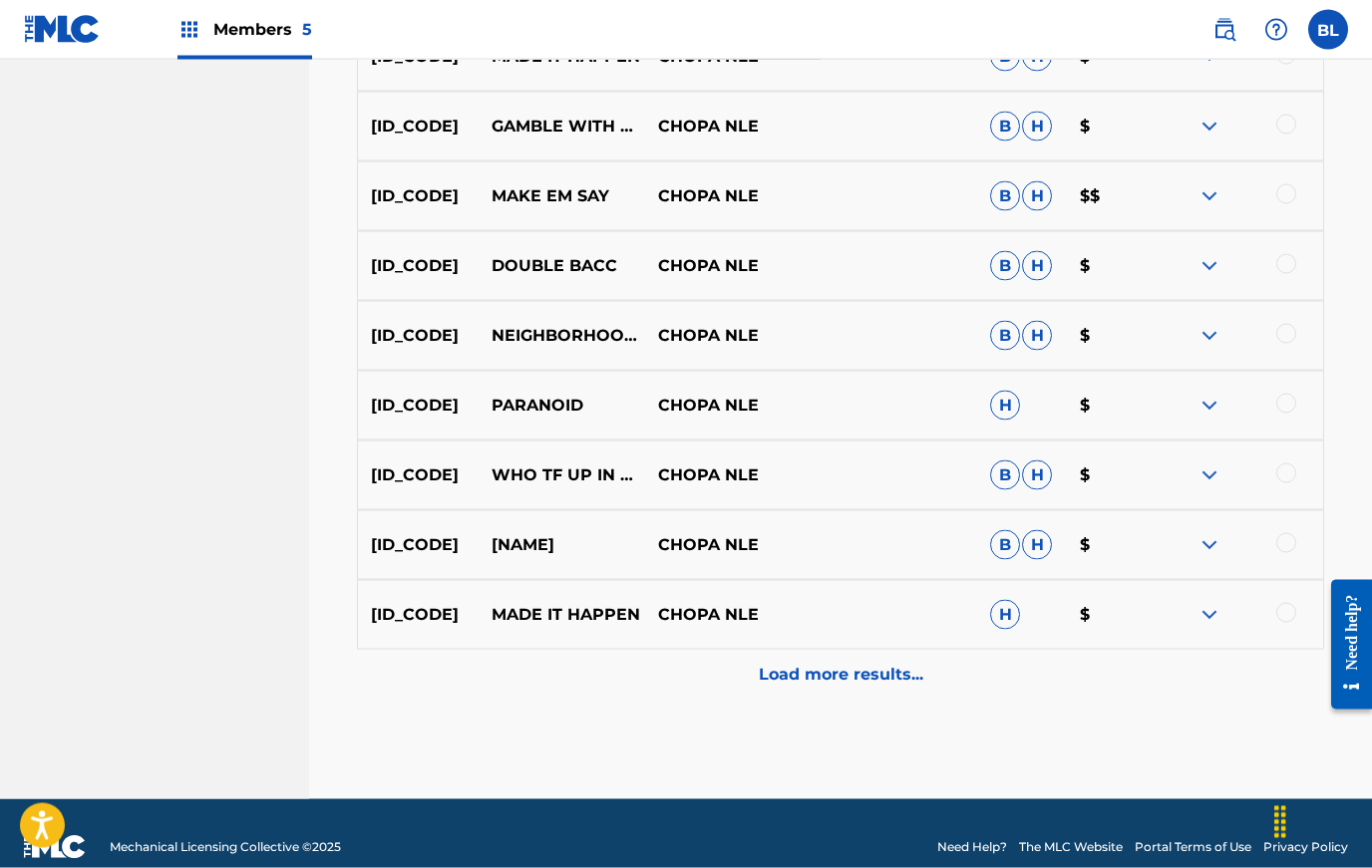 scroll, scrollTop: 1737, scrollLeft: 0, axis: vertical 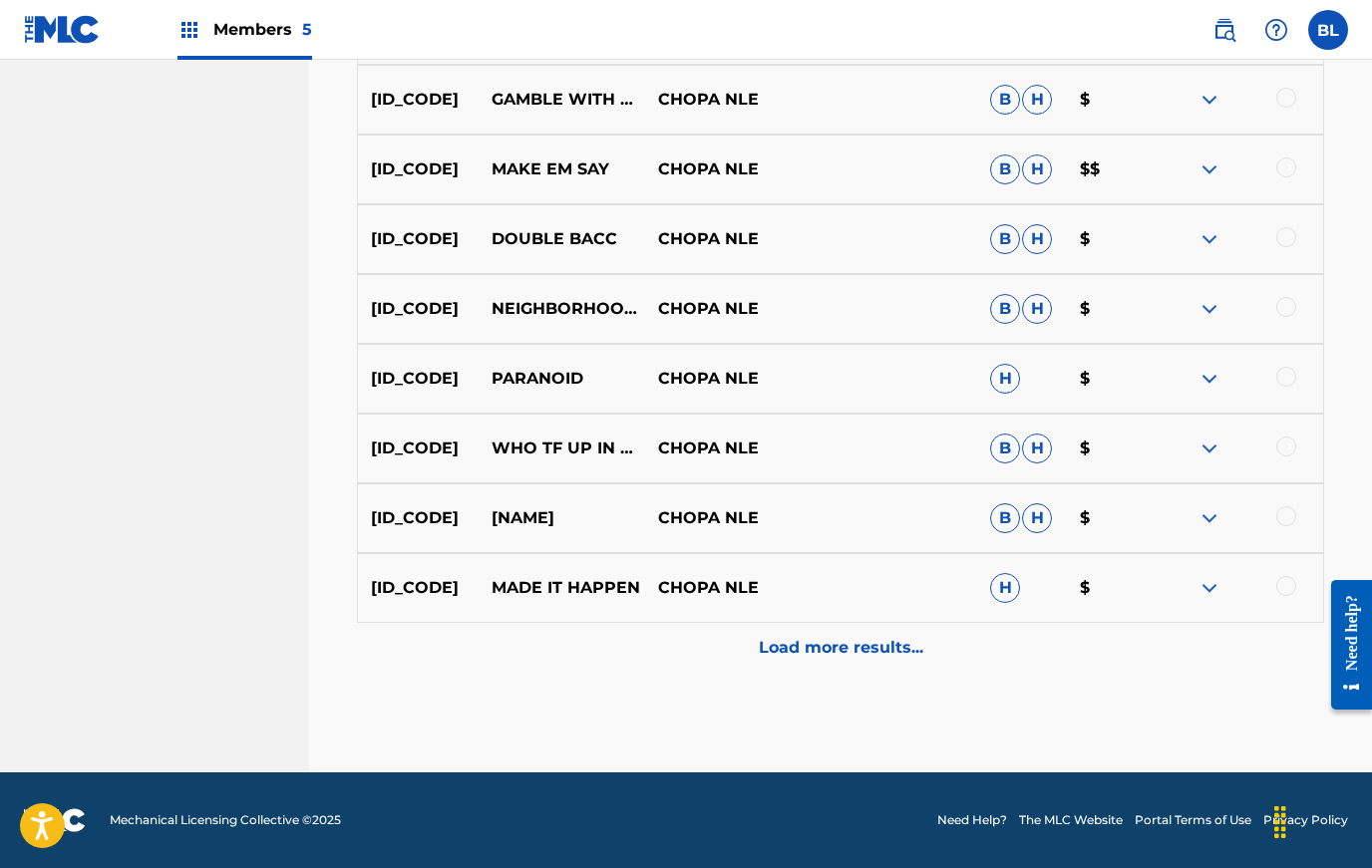 click on "Load more results..." at bounding box center (841, 648) 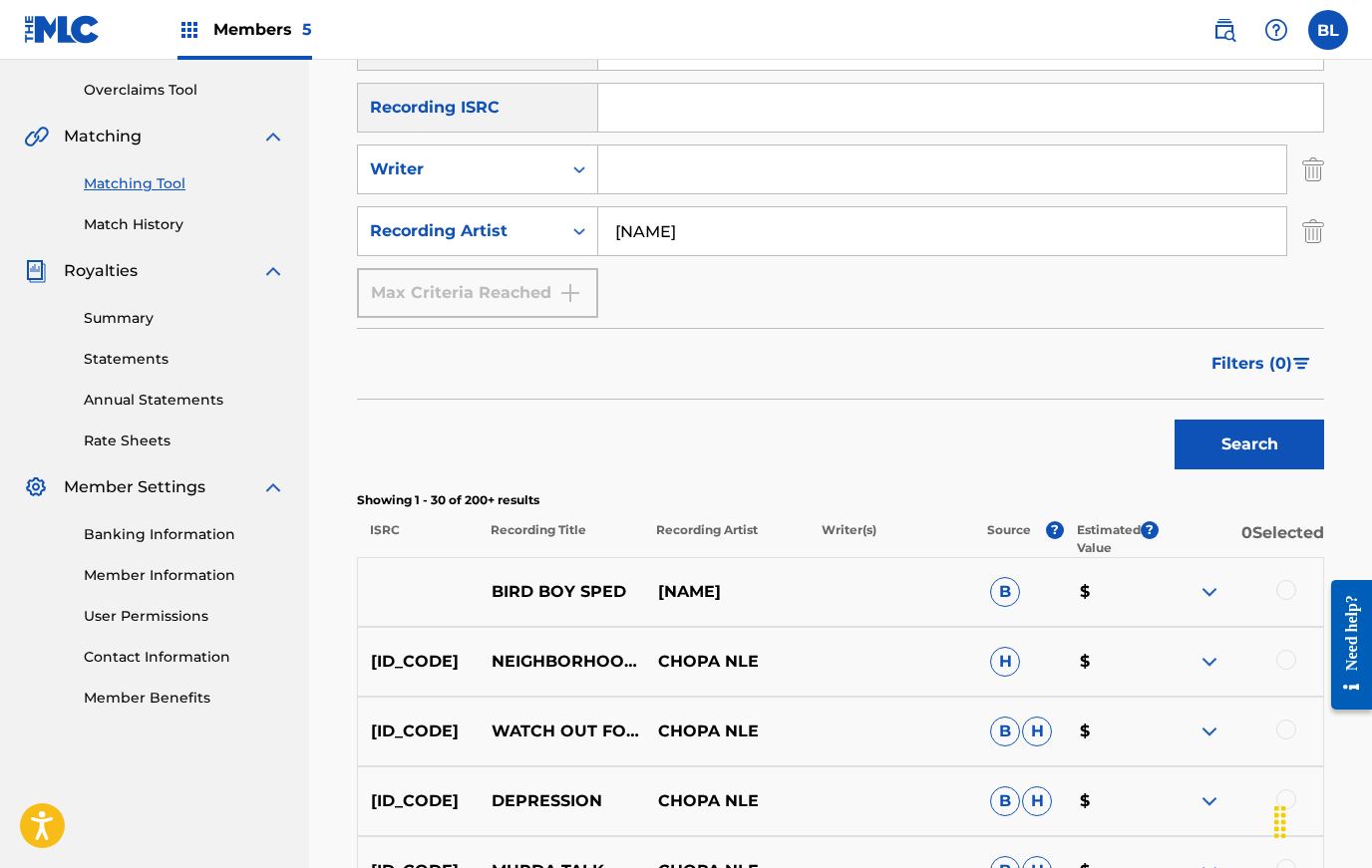 scroll, scrollTop: 400, scrollLeft: 0, axis: vertical 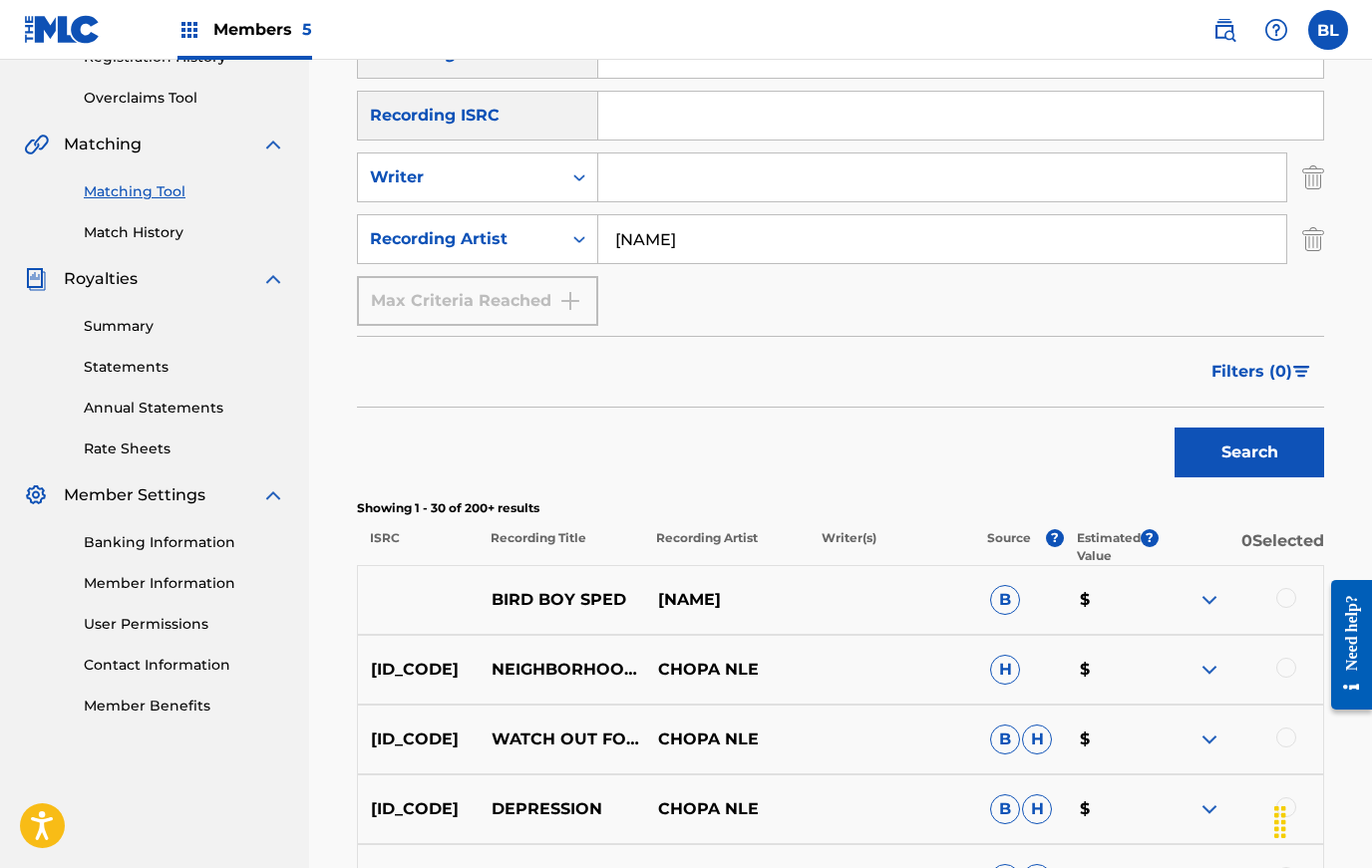 click at bounding box center [1209, 600] 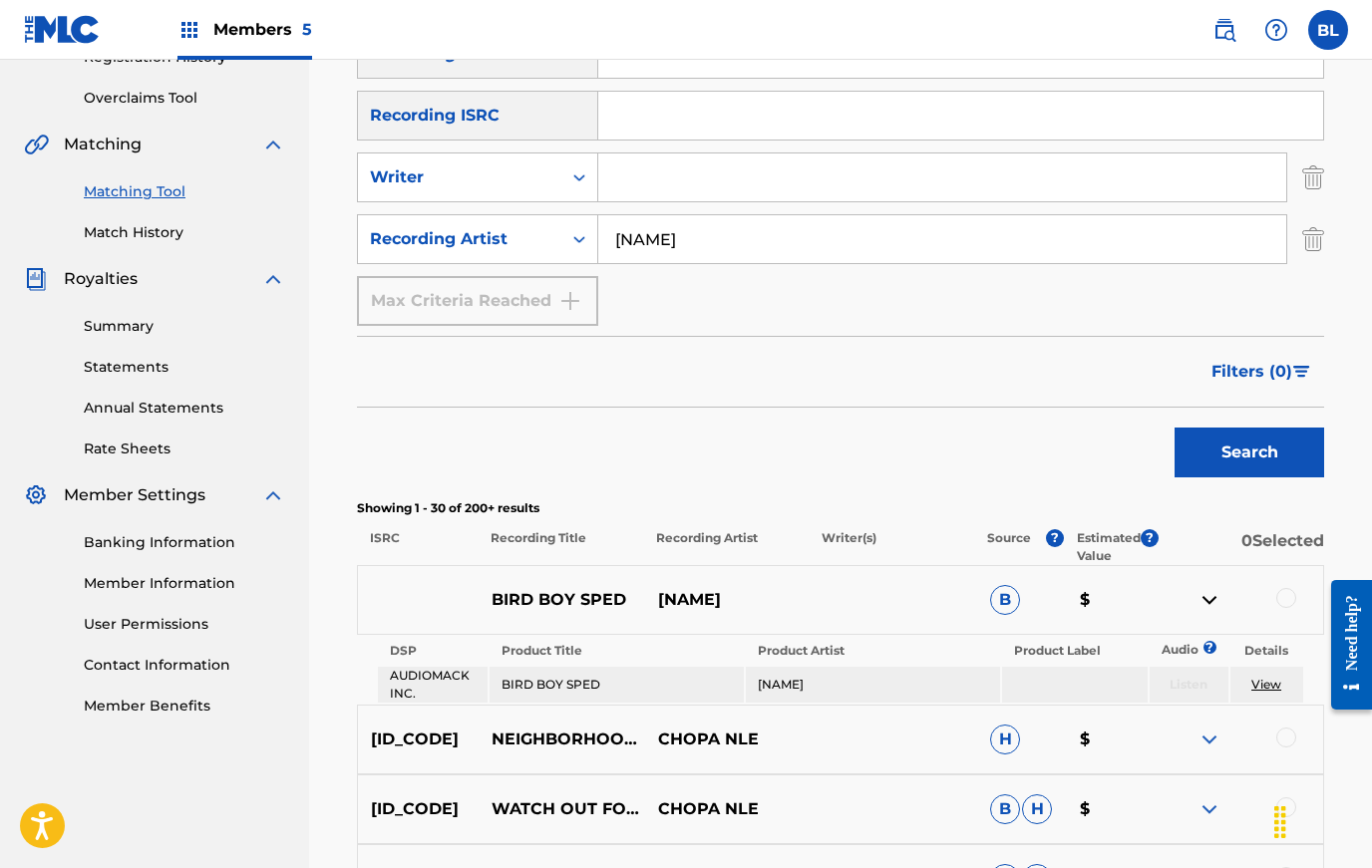 click on "View" at bounding box center [1266, 684] 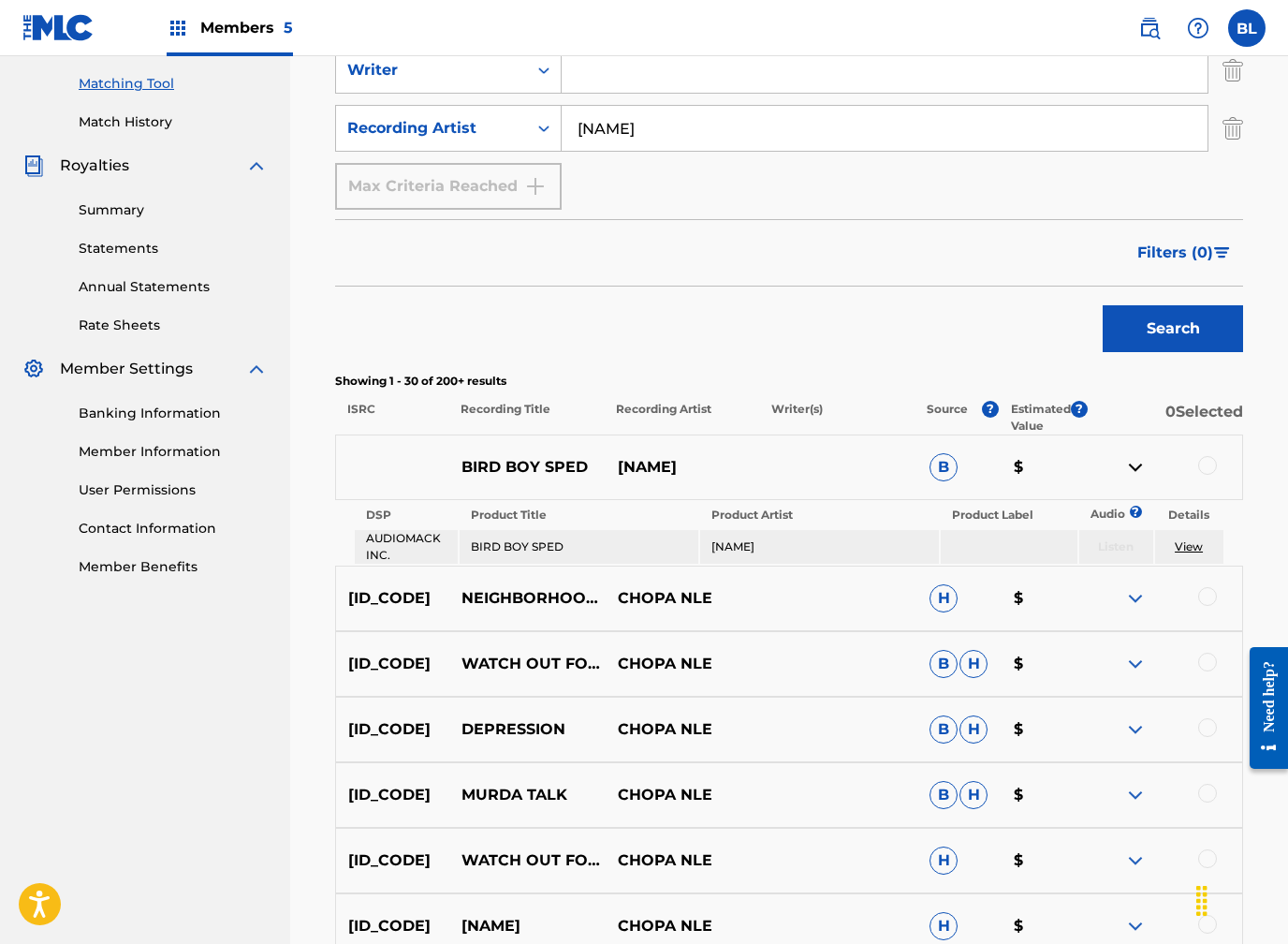 scroll, scrollTop: 488, scrollLeft: 0, axis: vertical 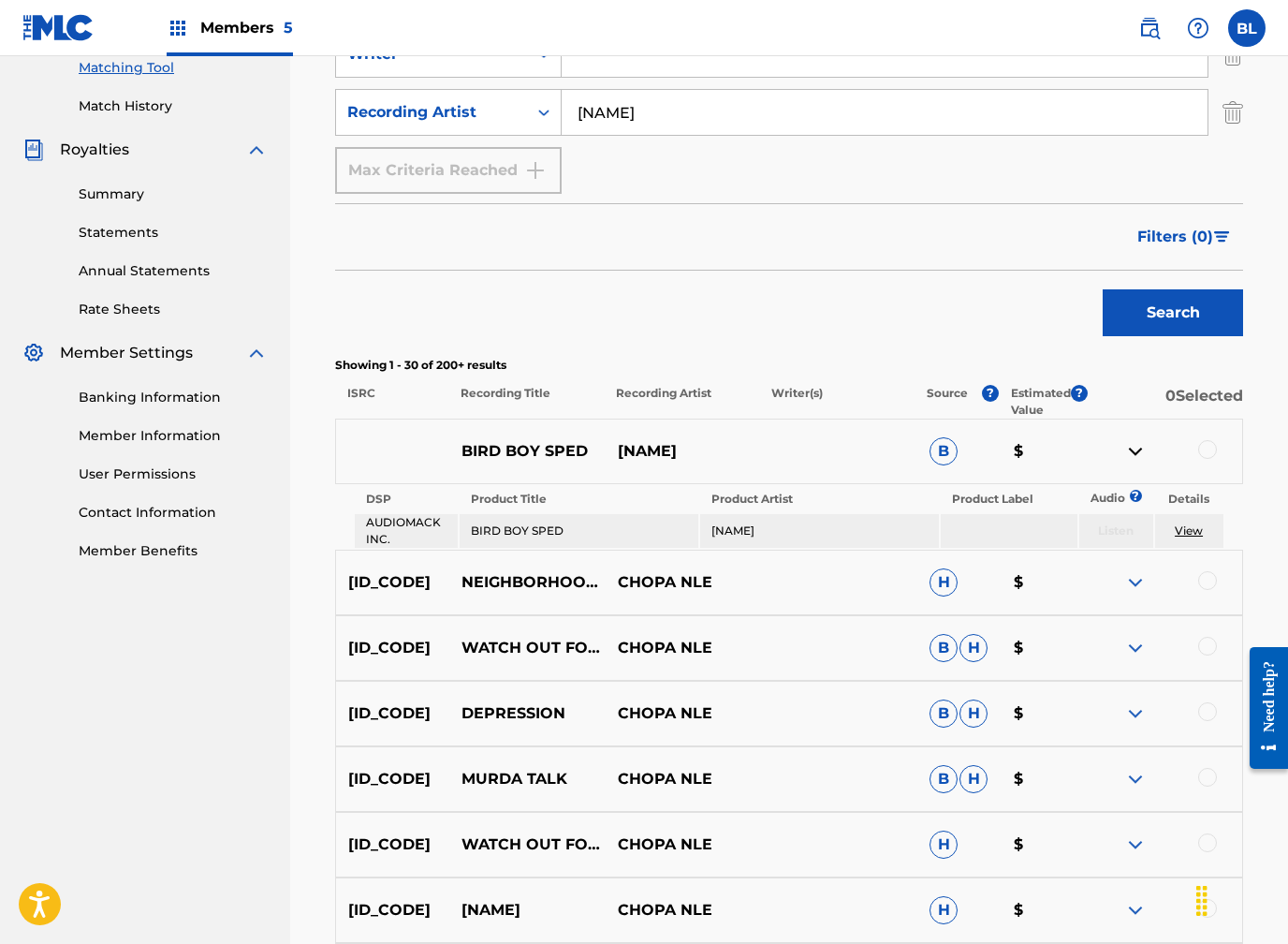click at bounding box center (1135, 583) 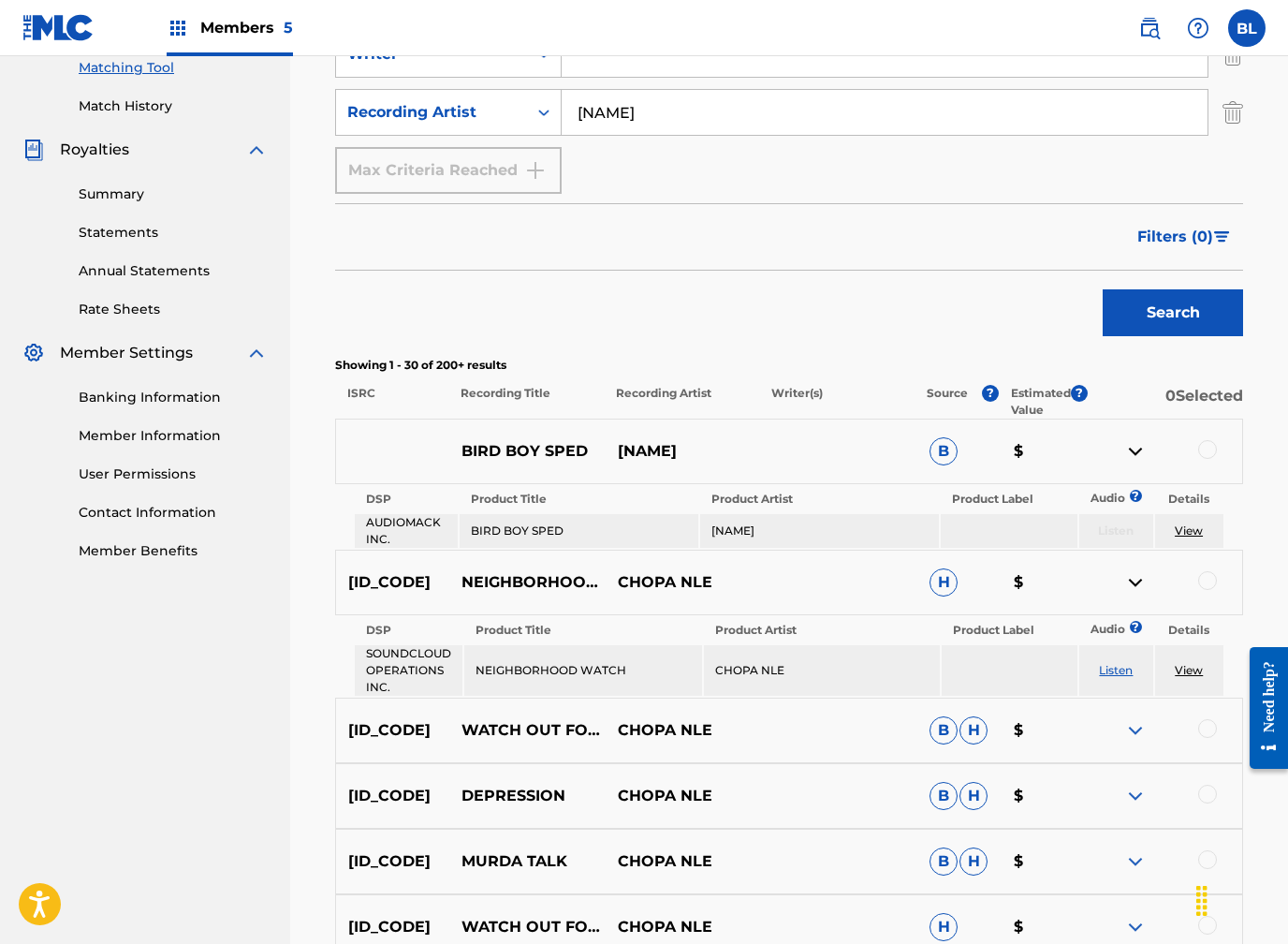 click on "View" at bounding box center [1189, 670] 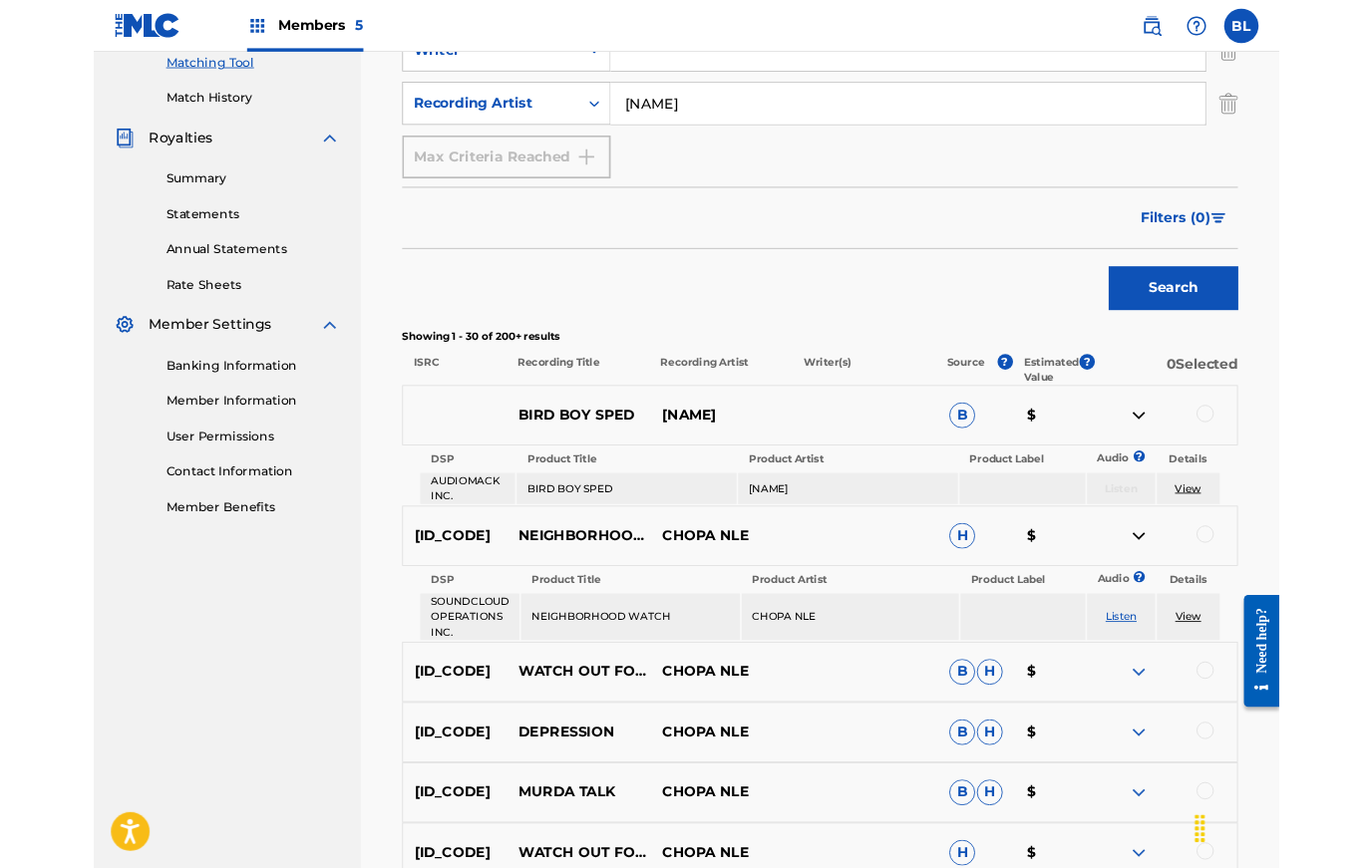 scroll, scrollTop: 575, scrollLeft: 0, axis: vertical 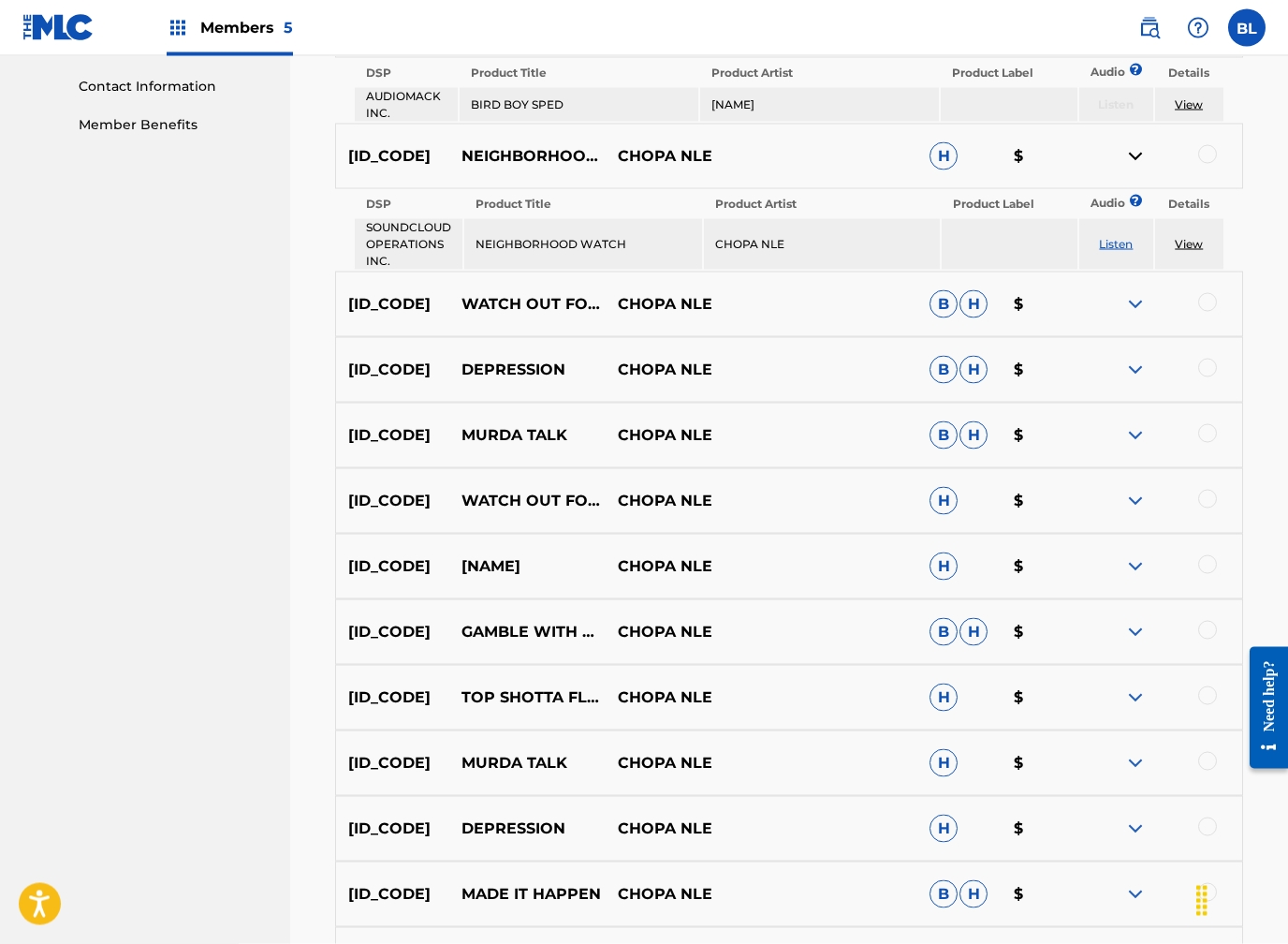 click at bounding box center [1135, 567] 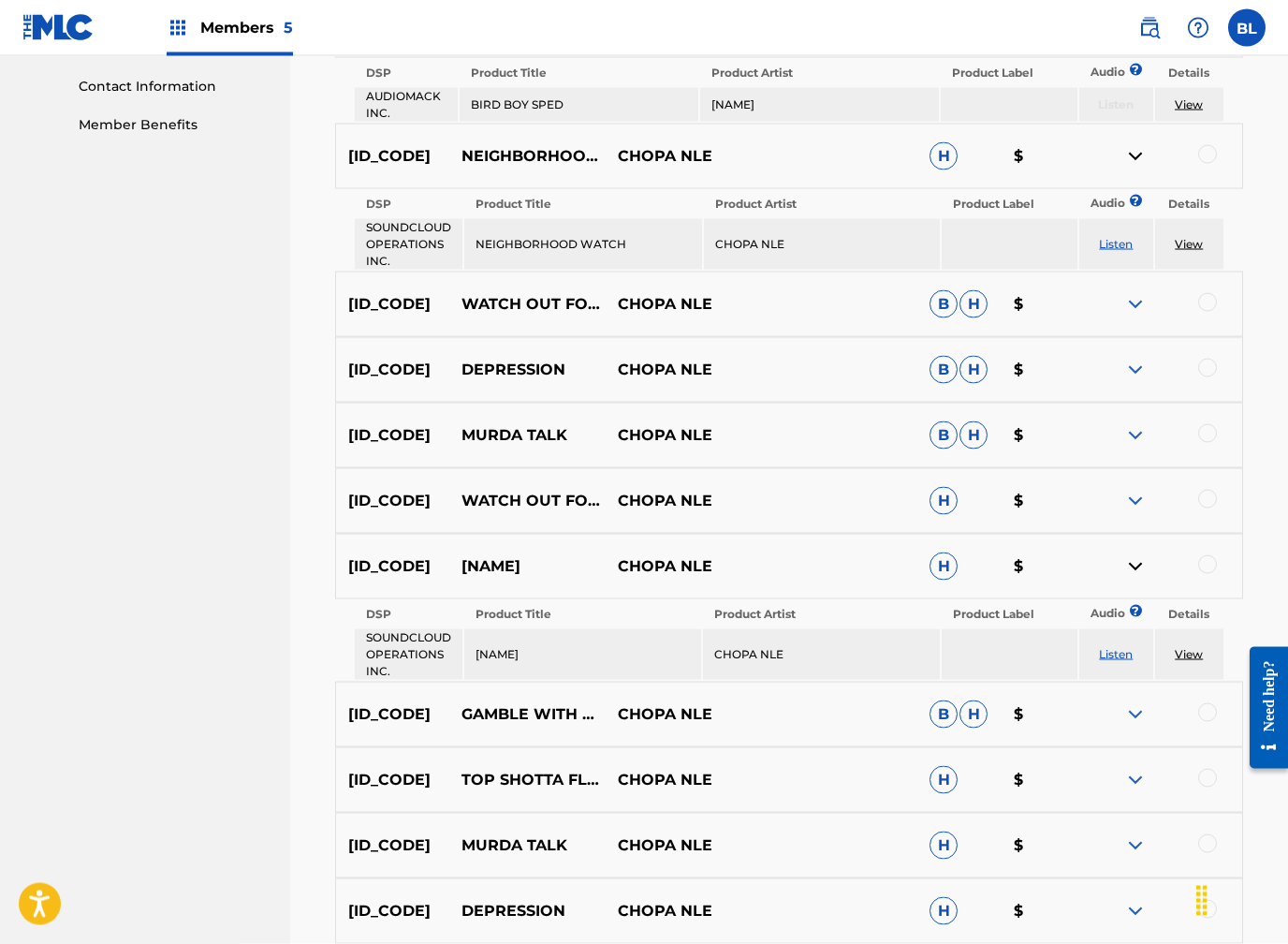 scroll, scrollTop: 915, scrollLeft: 0, axis: vertical 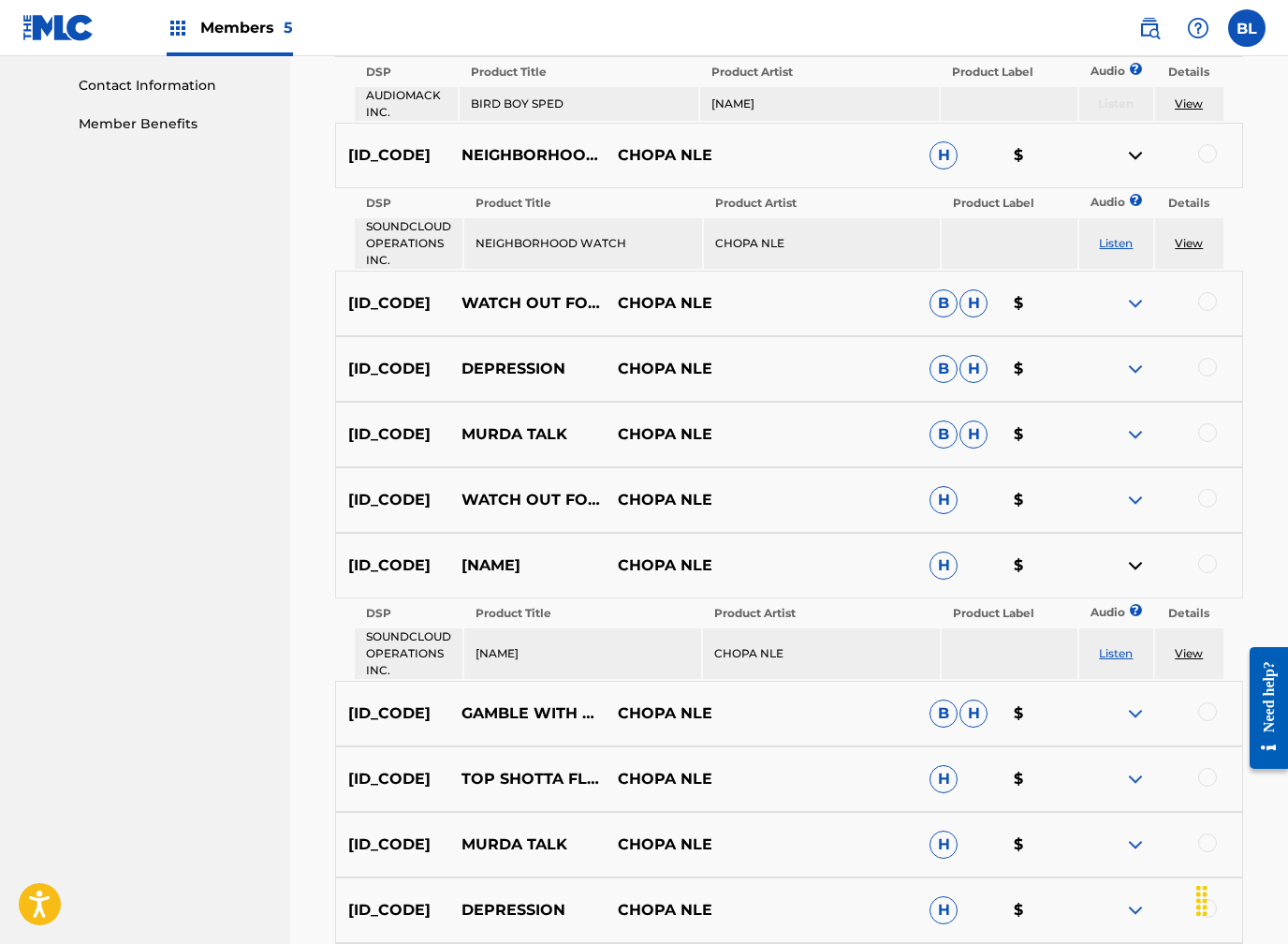 click on "View" at bounding box center (1189, 653) 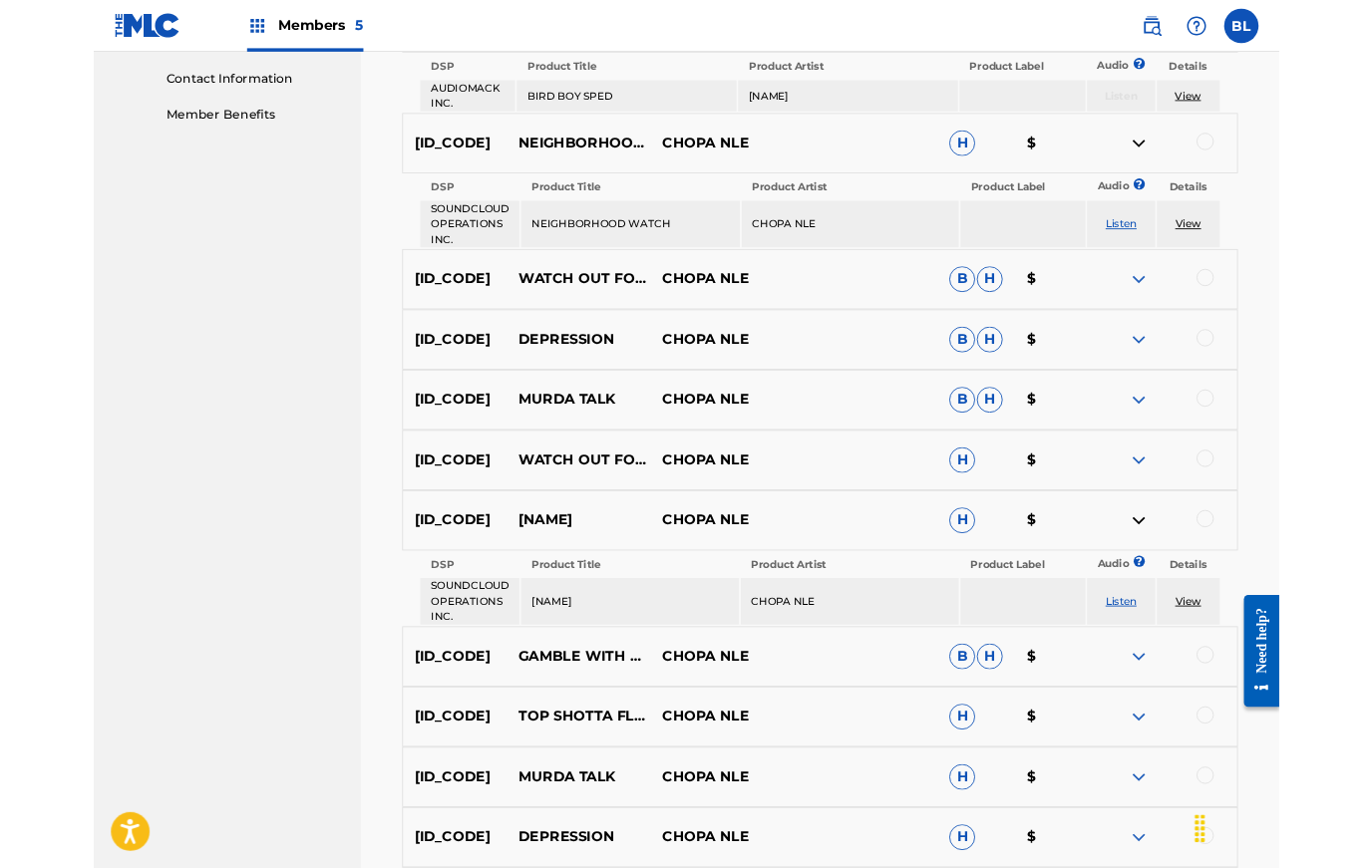 scroll, scrollTop: 1029, scrollLeft: 0, axis: vertical 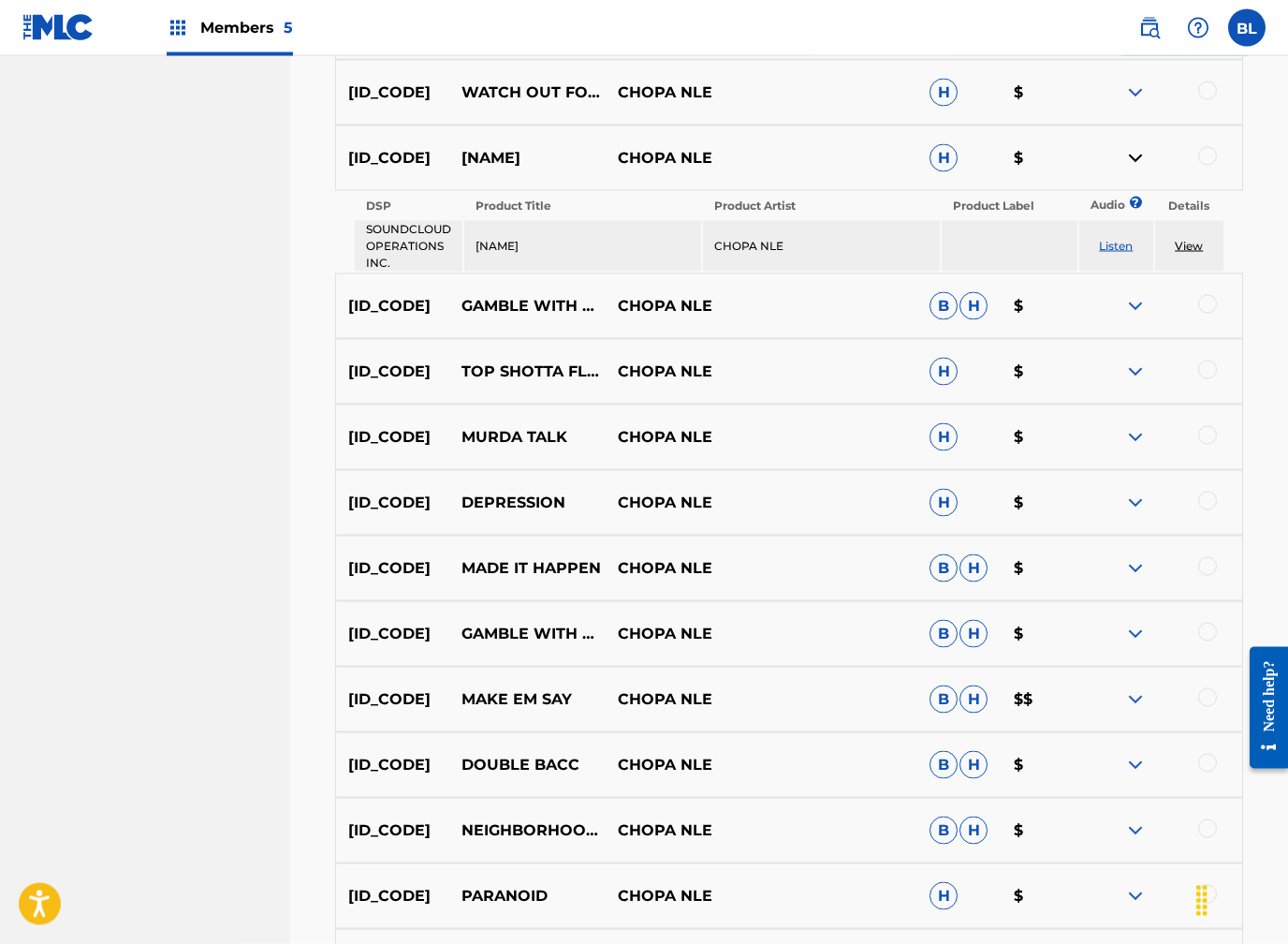 click at bounding box center (1135, 700) 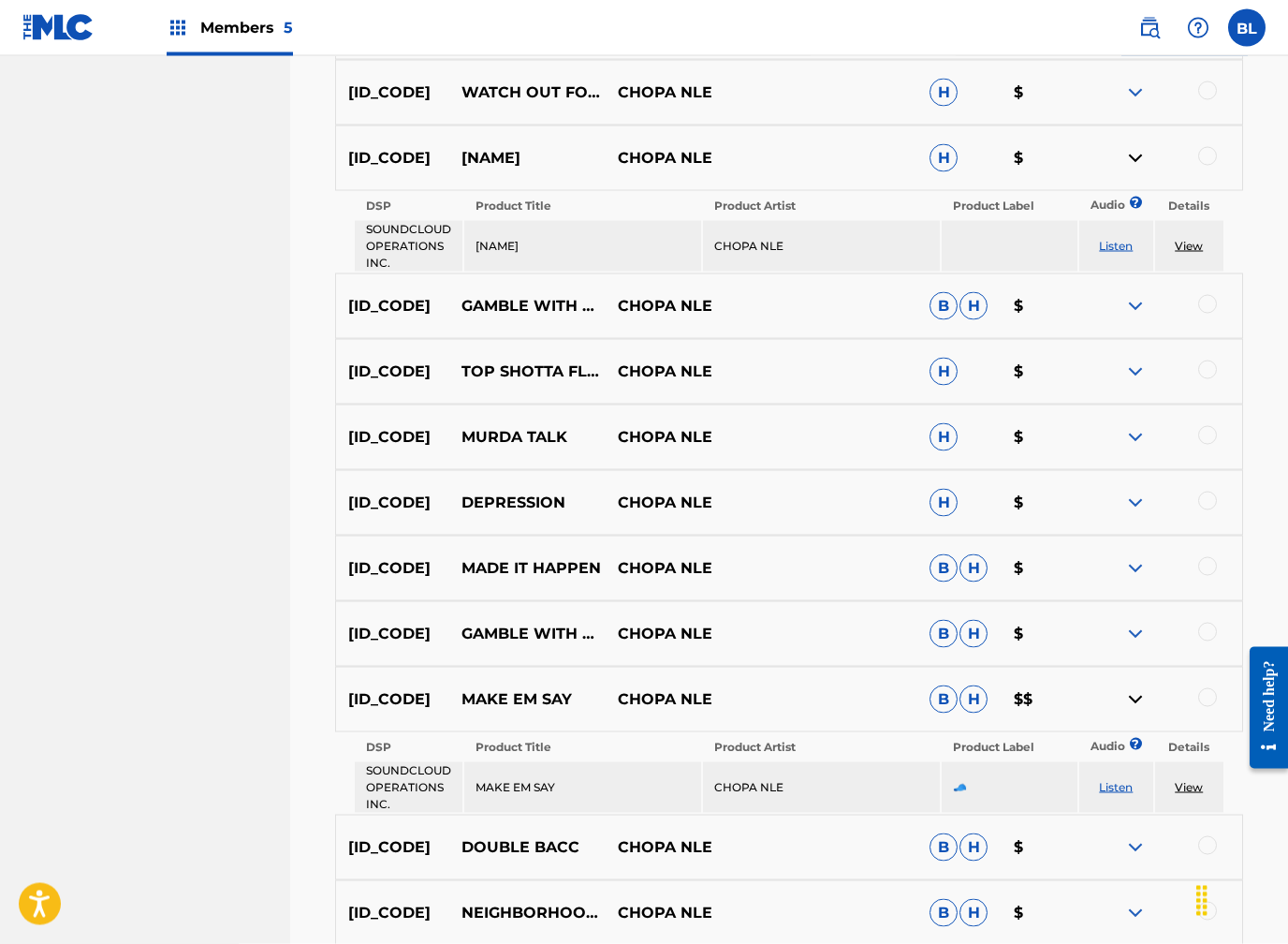 scroll, scrollTop: 1323, scrollLeft: 0, axis: vertical 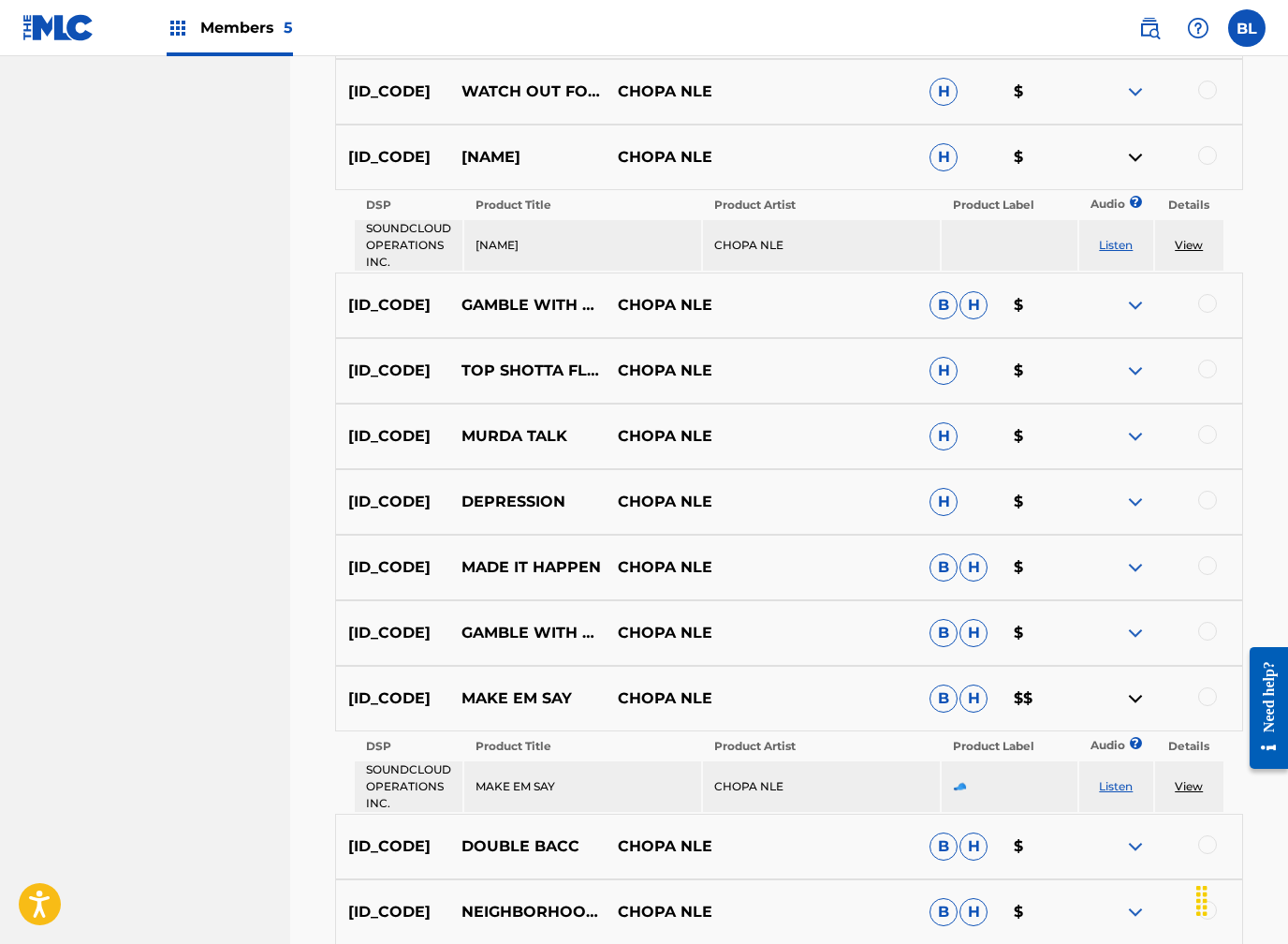 click on "View" at bounding box center [1189, 786] 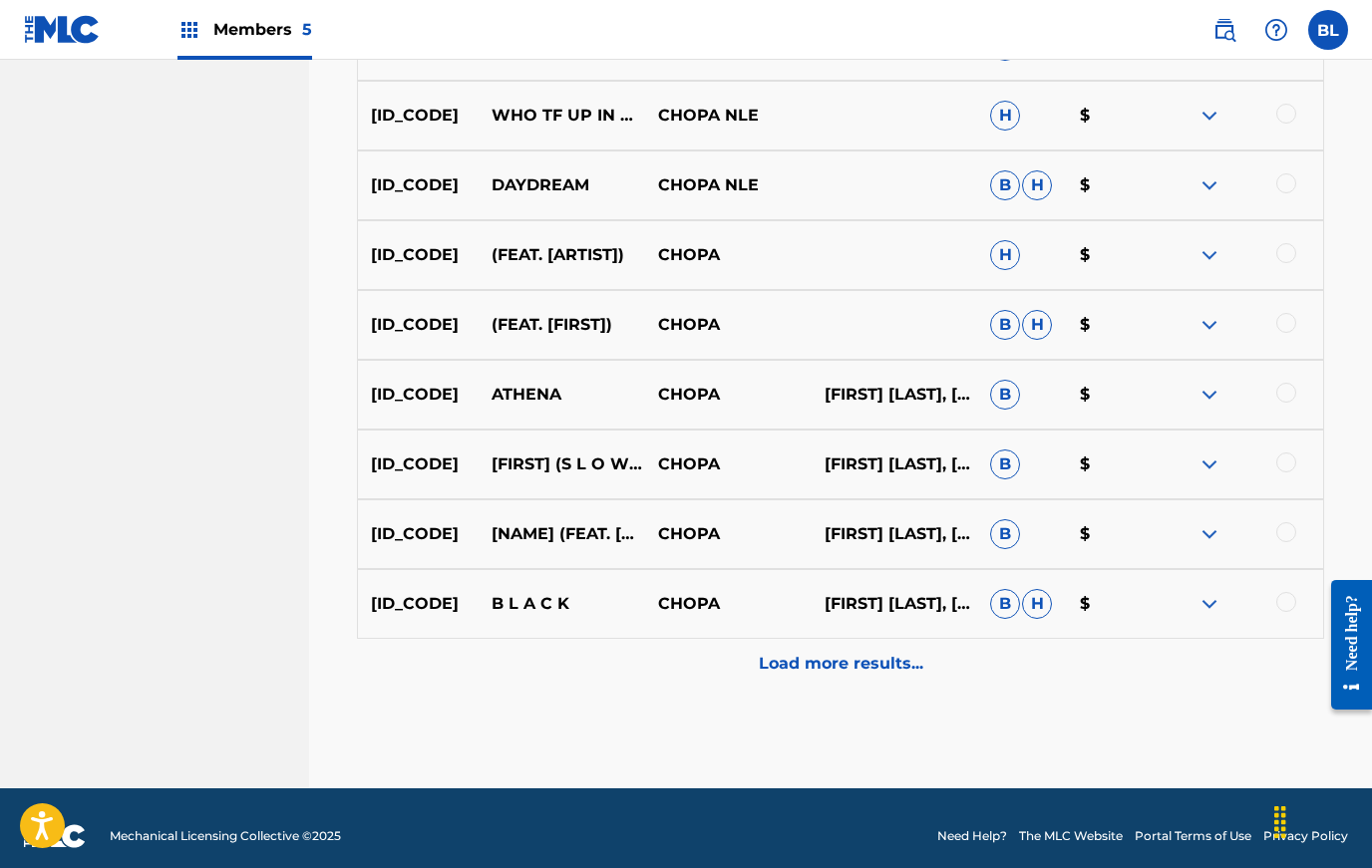 scroll, scrollTop: 2767, scrollLeft: 0, axis: vertical 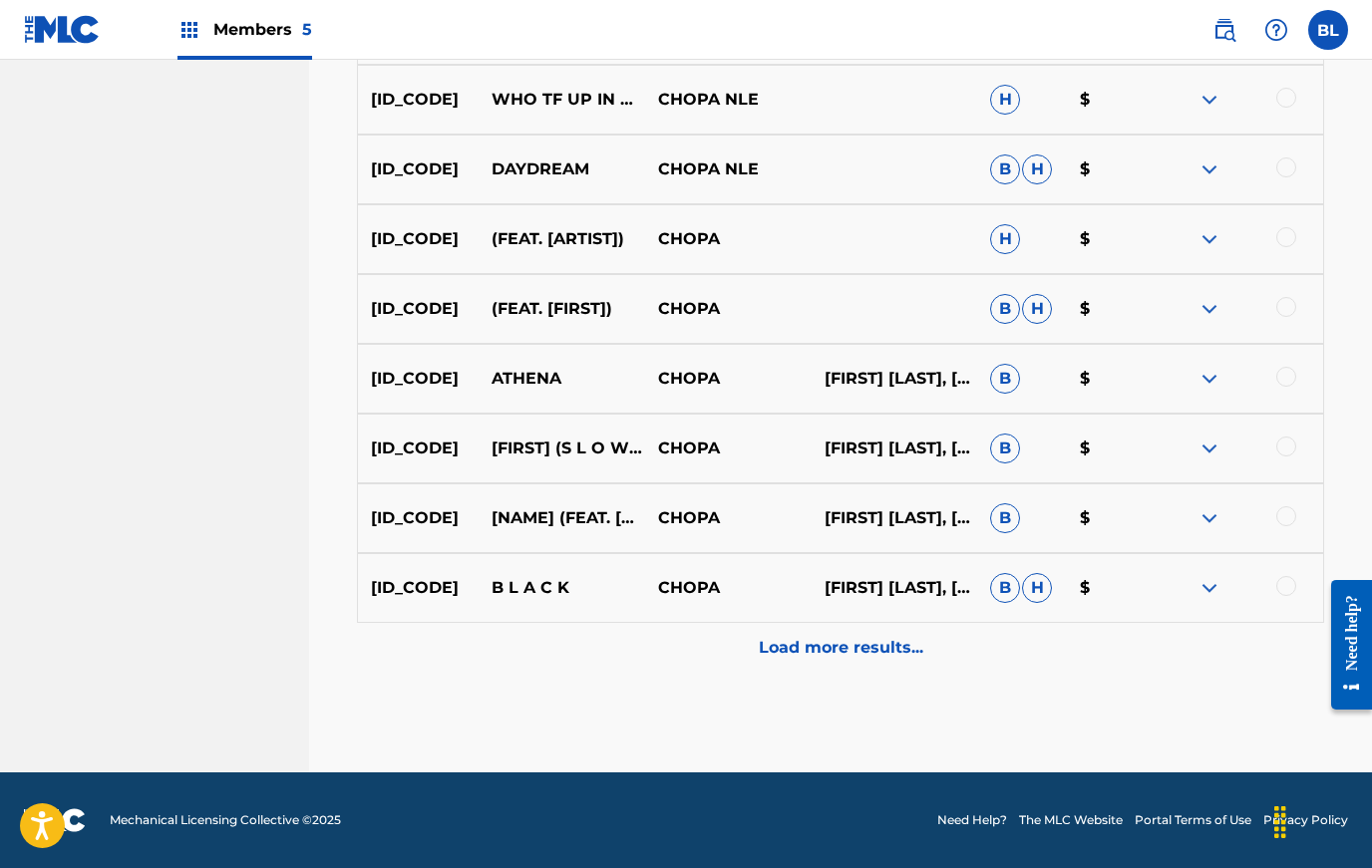 click on "Load more results..." at bounding box center (841, 648) 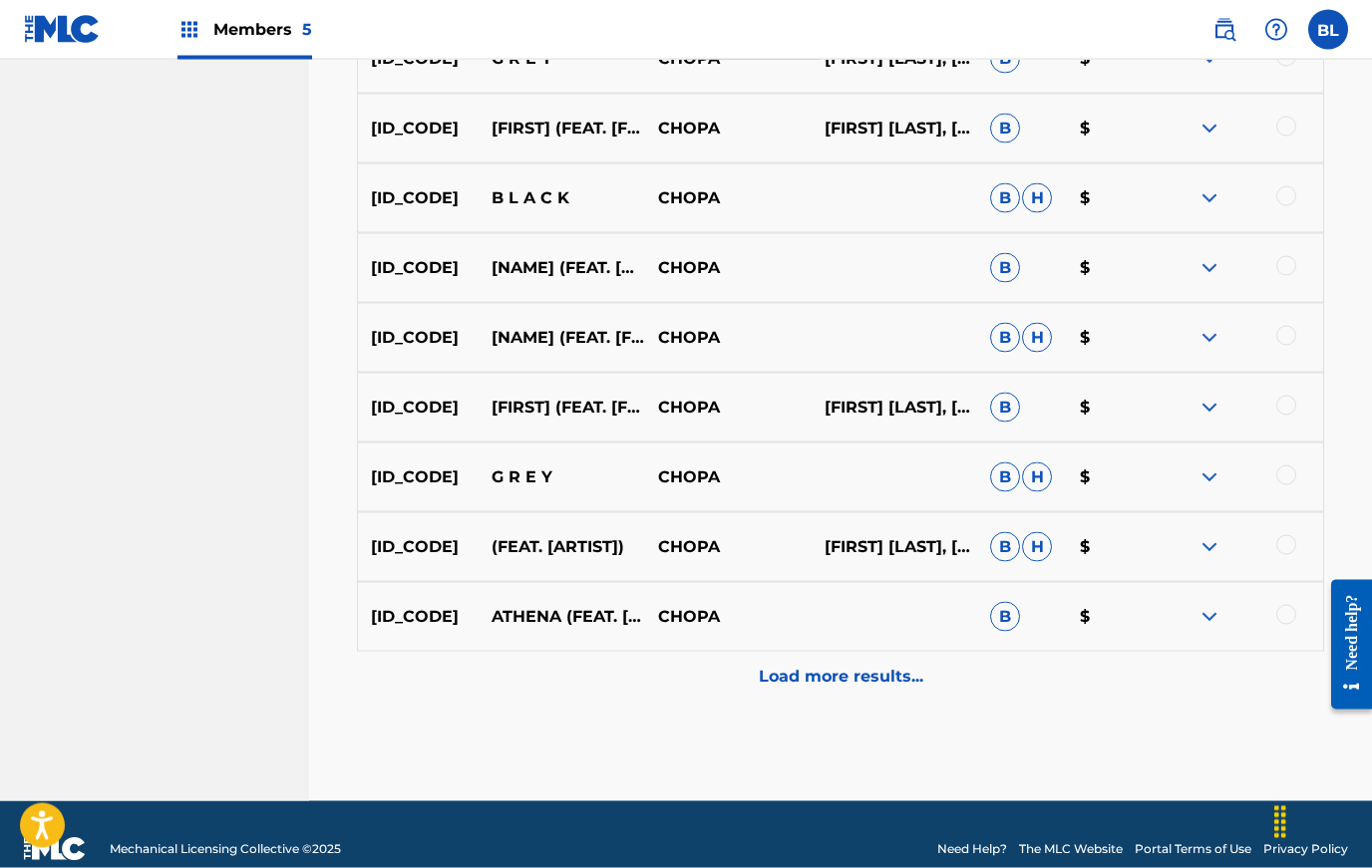 scroll, scrollTop: 3132, scrollLeft: 0, axis: vertical 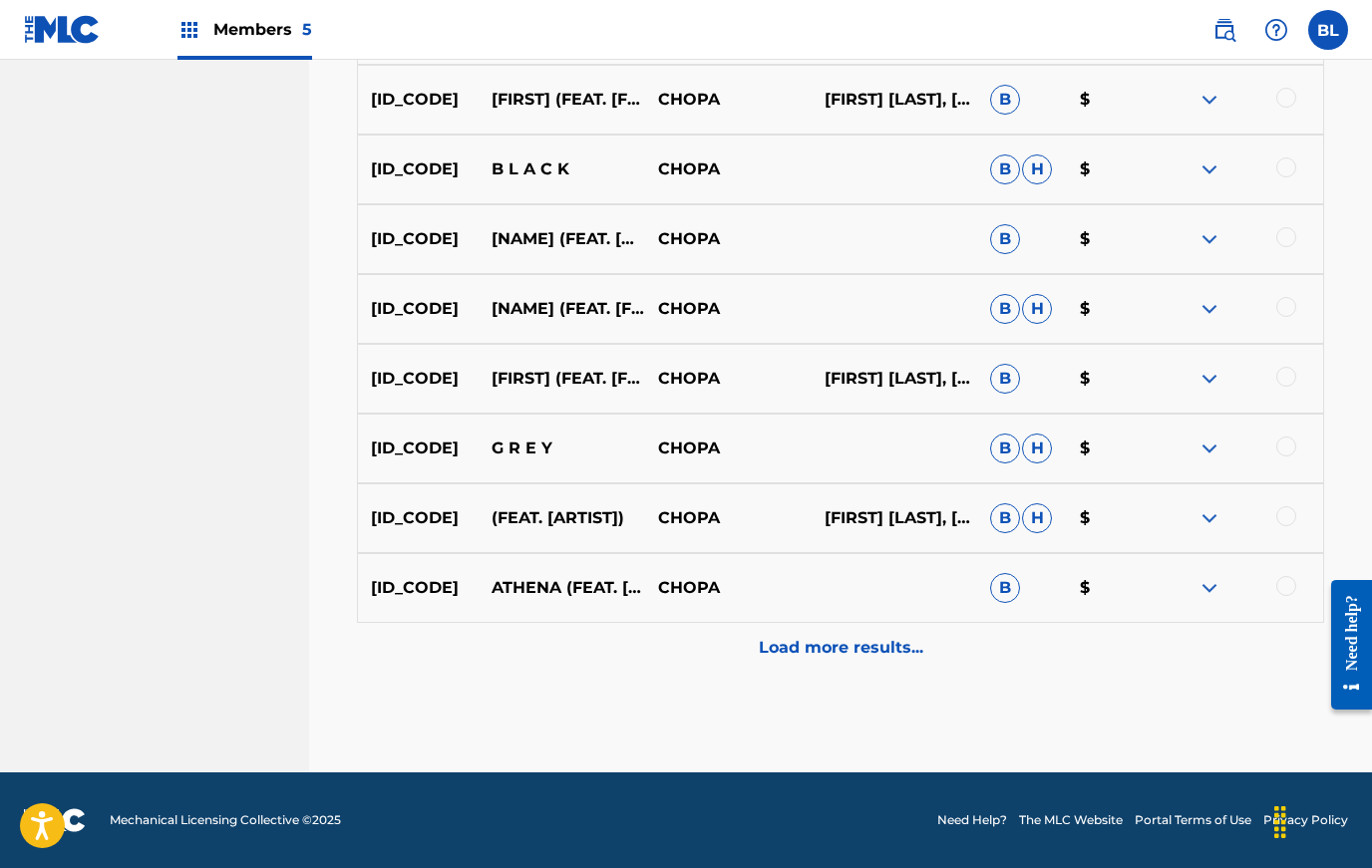 click on "Load more results..." at bounding box center (841, 648) 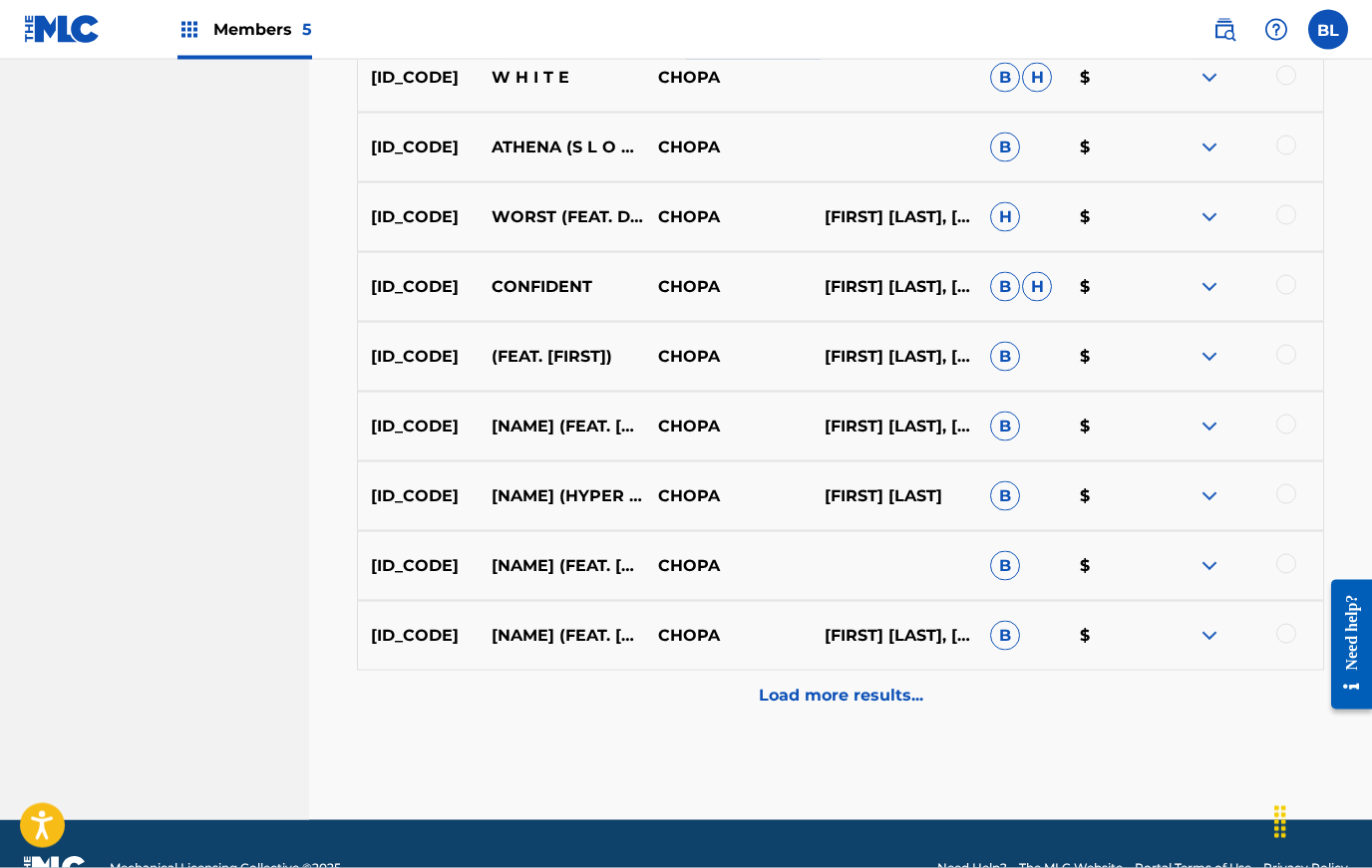 scroll, scrollTop: 3830, scrollLeft: 0, axis: vertical 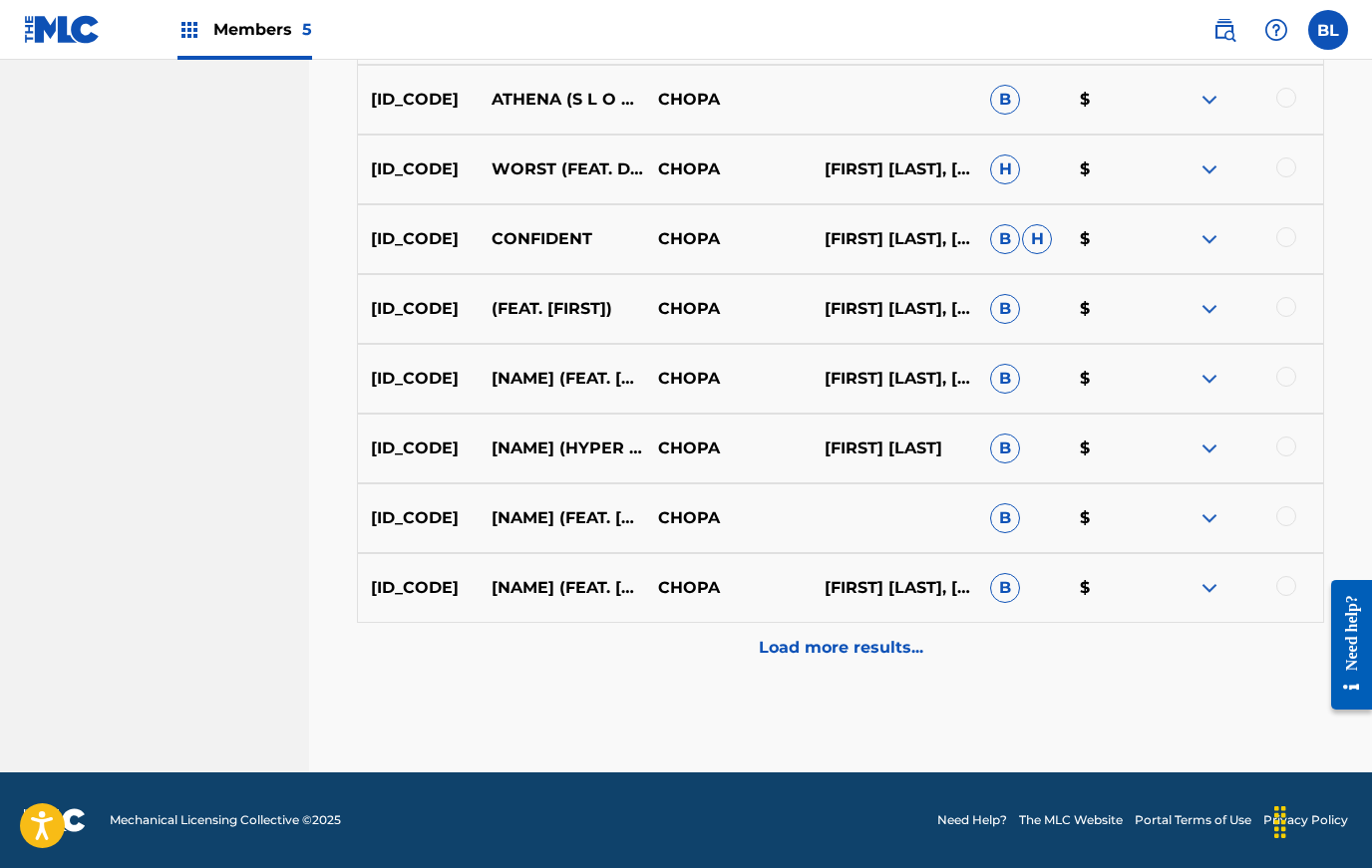 click on "Load more results..." at bounding box center [841, 648] 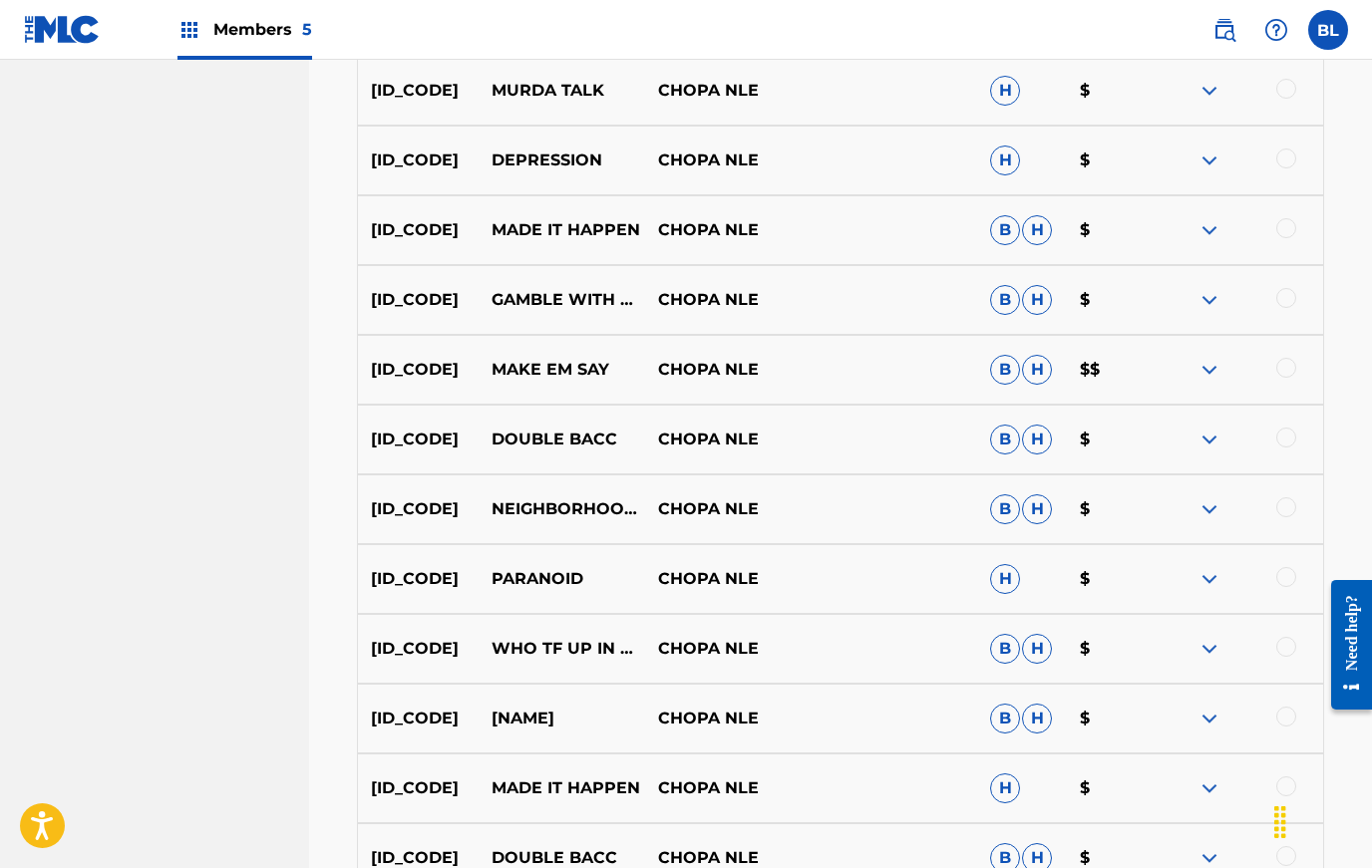 scroll, scrollTop: 1510, scrollLeft: 0, axis: vertical 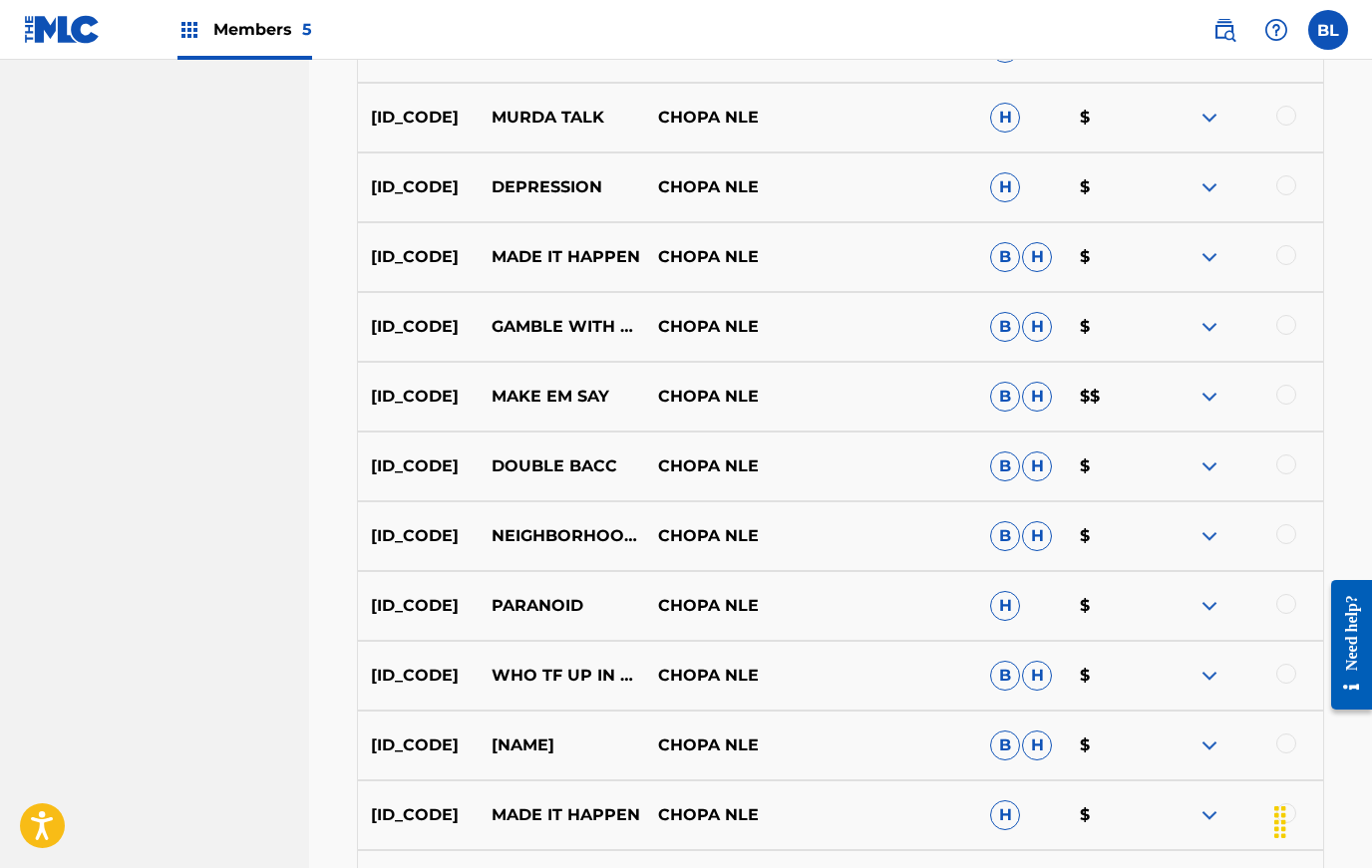 click at bounding box center [1209, 397] 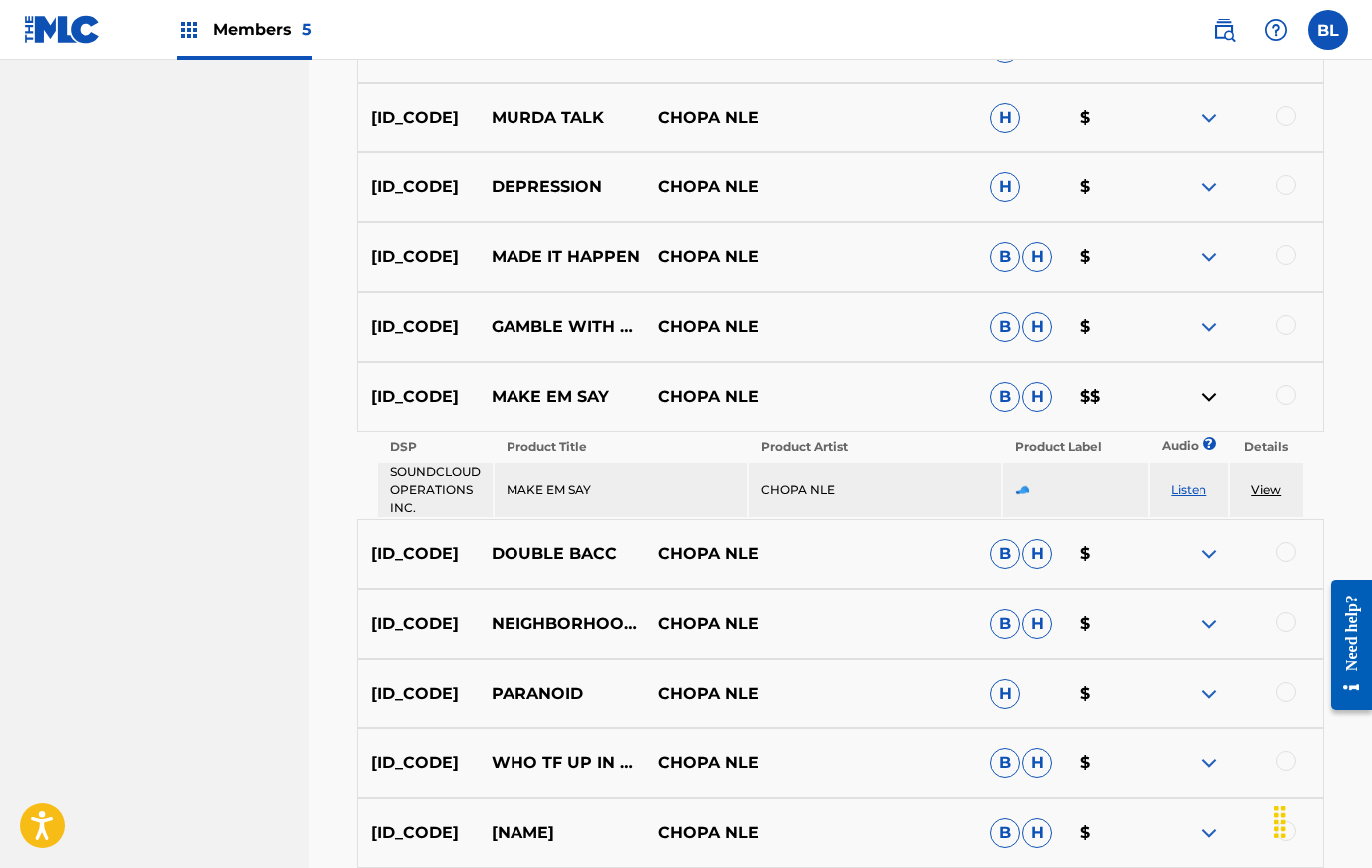 click at bounding box center (1209, 624) 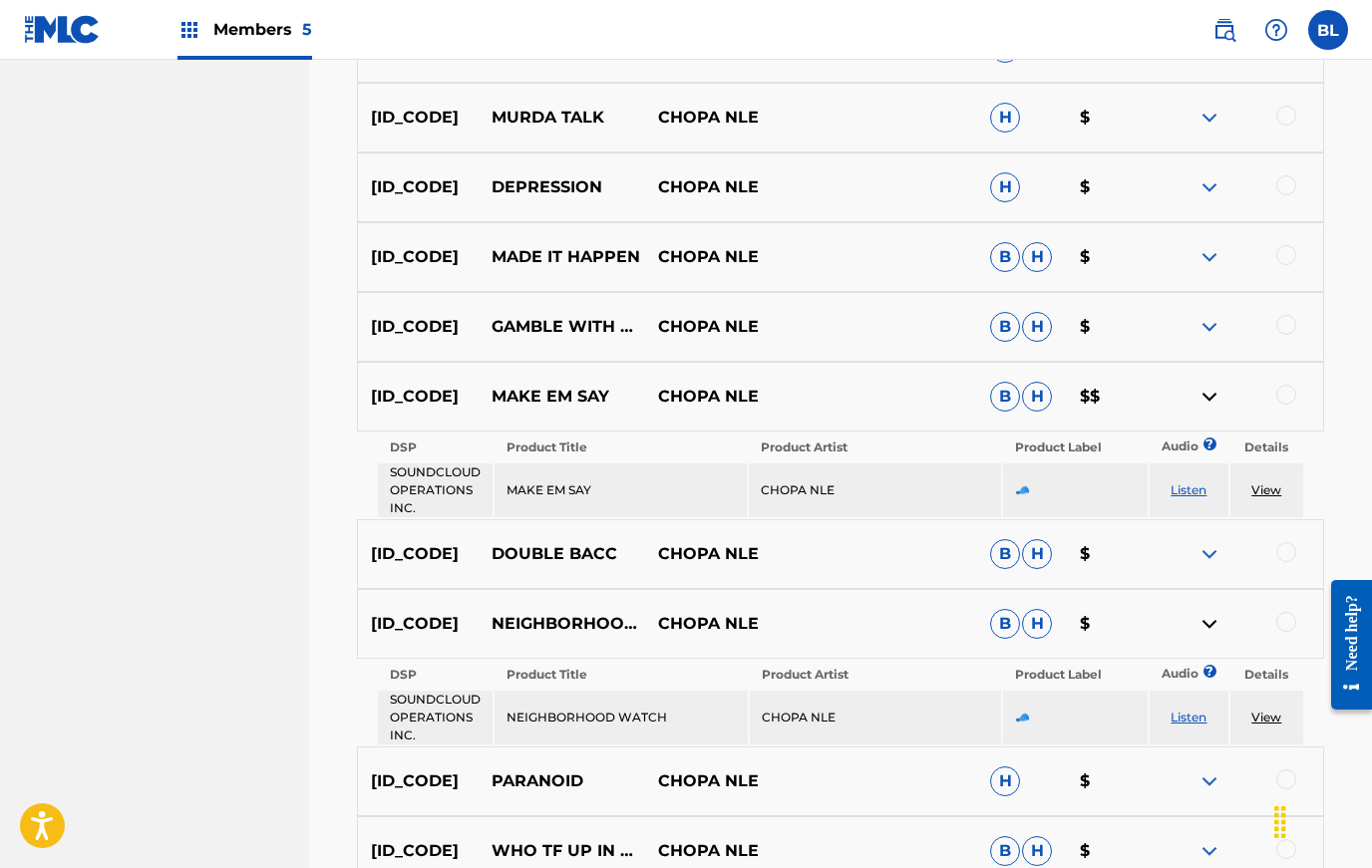 click at bounding box center [1209, 781] 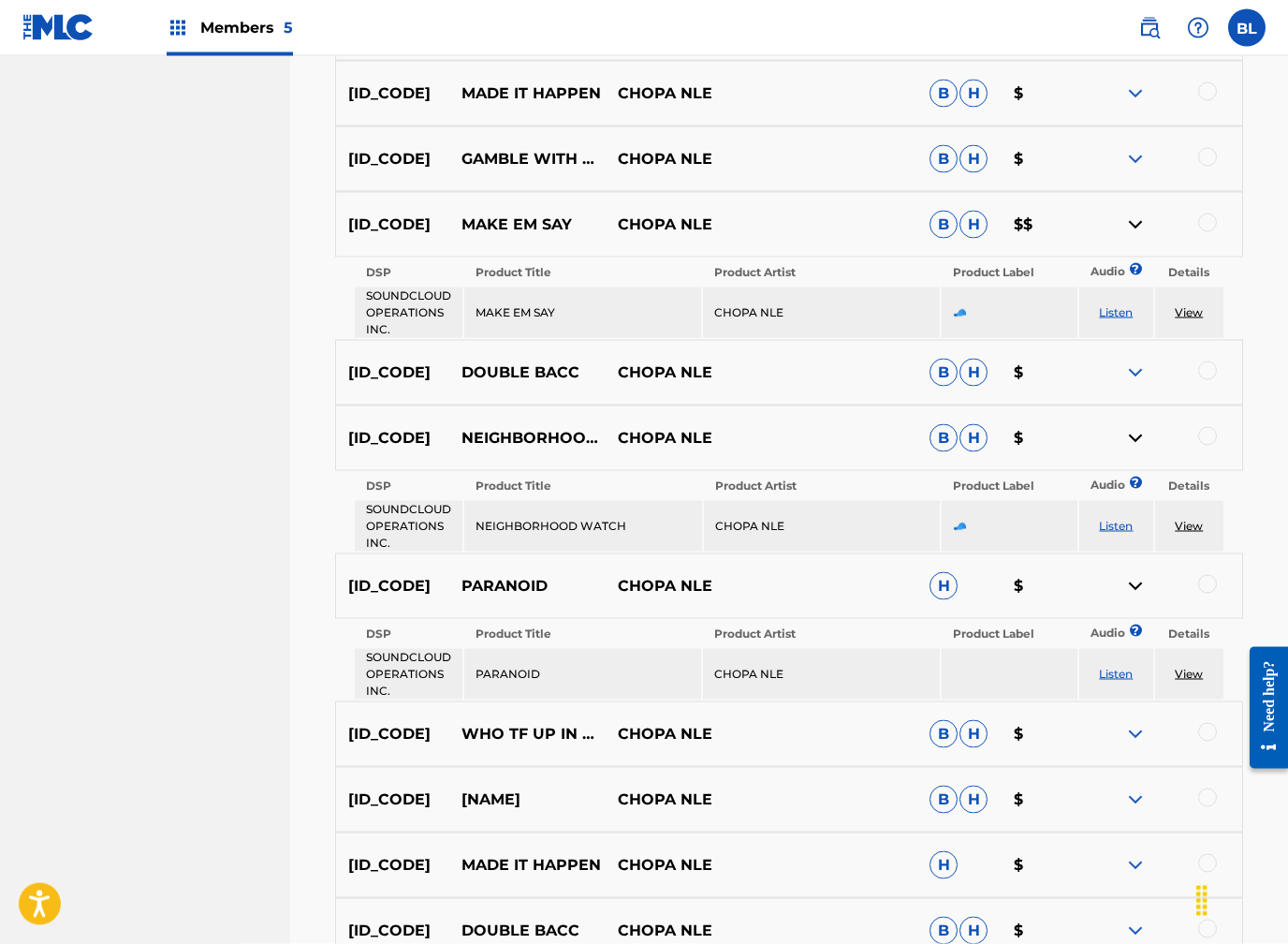 scroll, scrollTop: 1576, scrollLeft: 0, axis: vertical 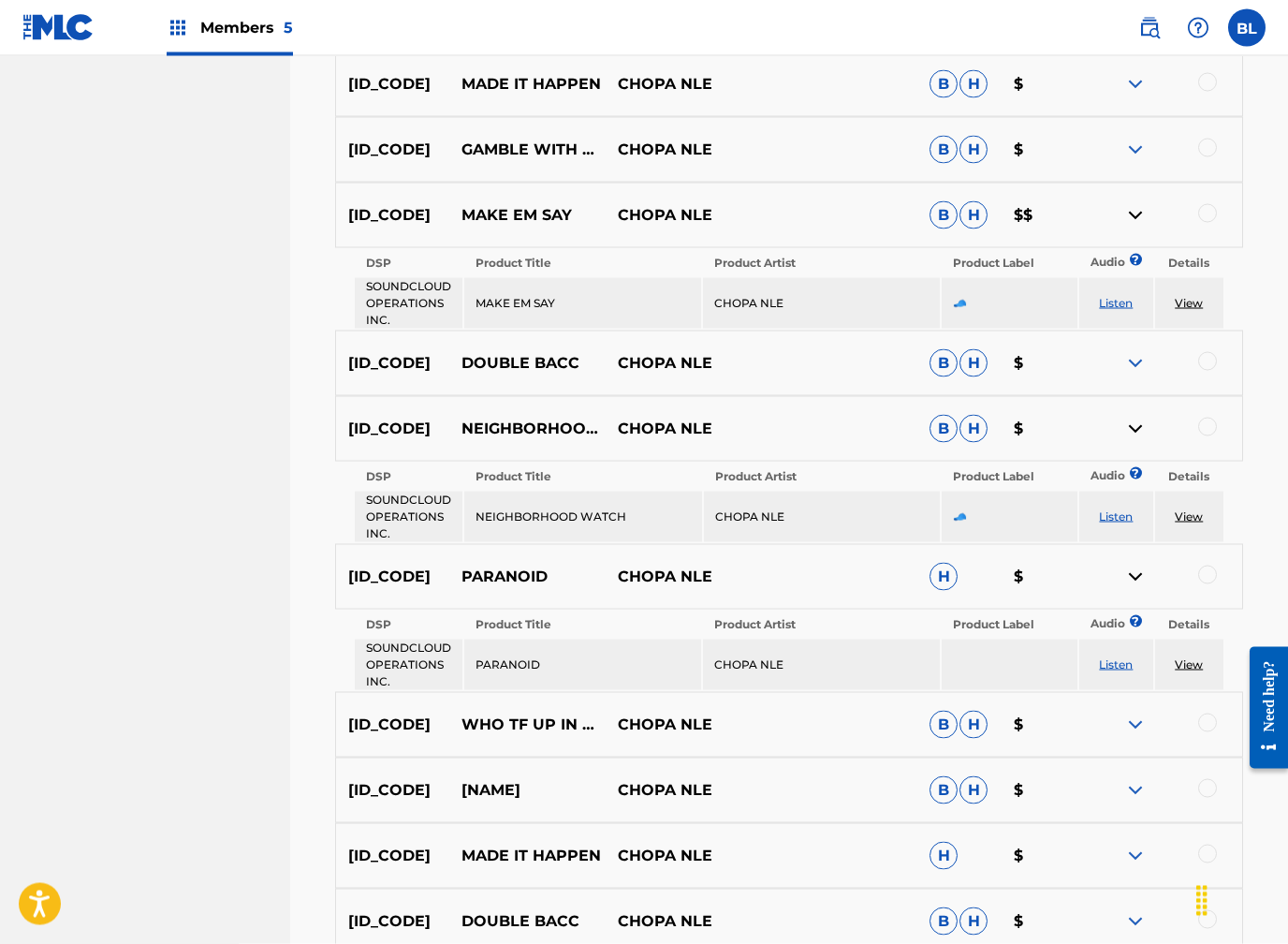 click at bounding box center [1164, 725] 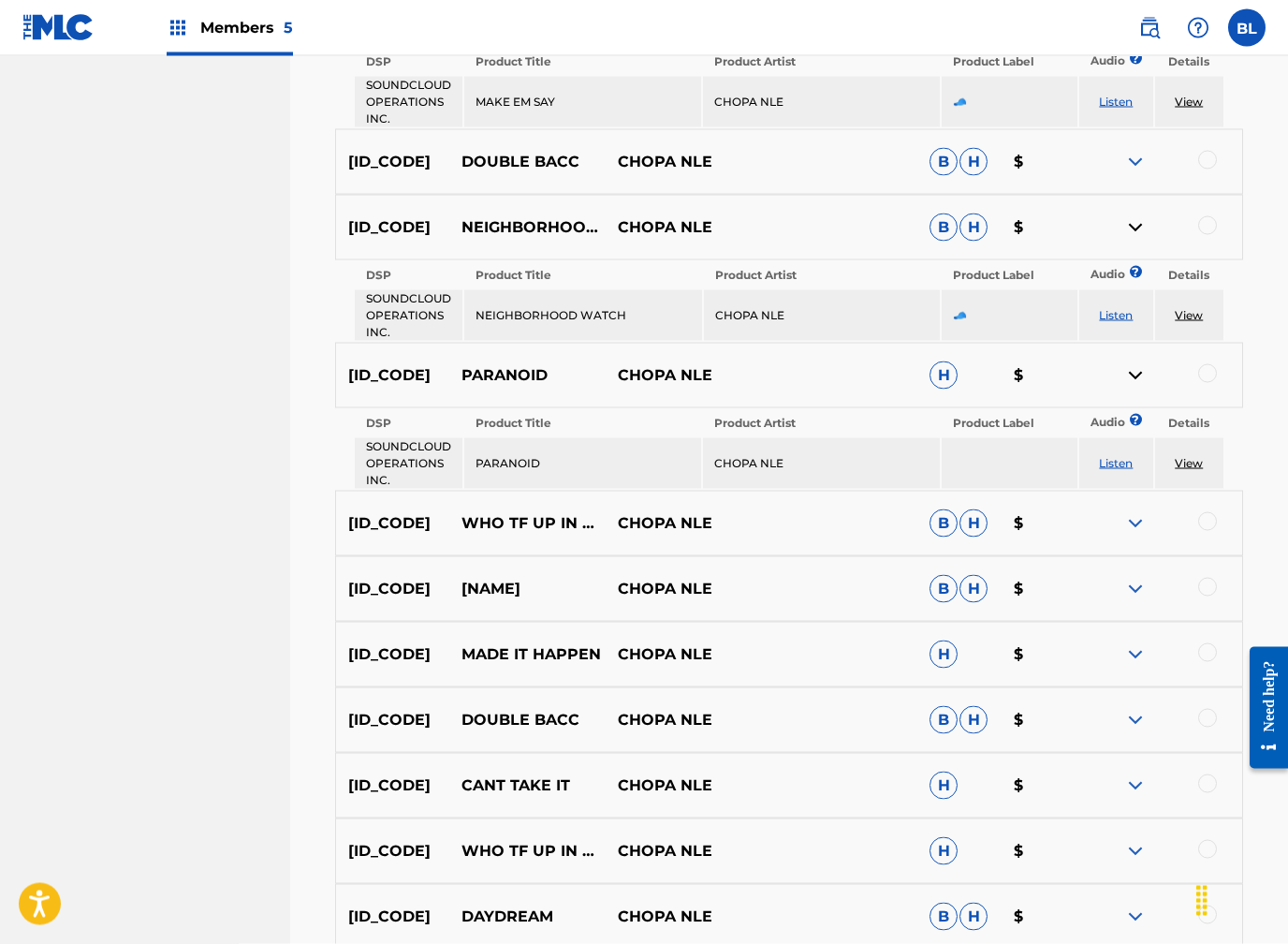click at bounding box center (1135, 720) 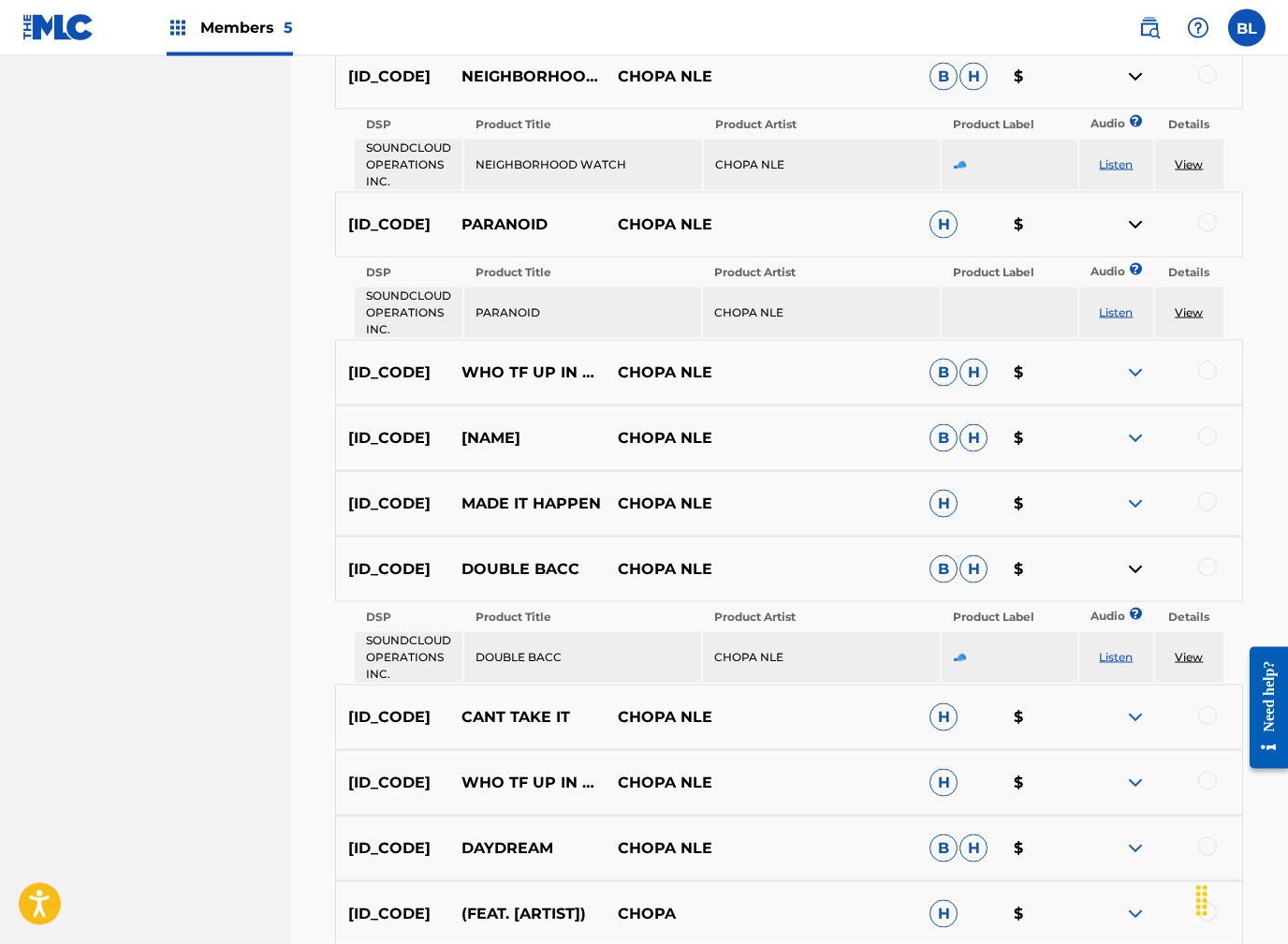 scroll, scrollTop: 1982, scrollLeft: 0, axis: vertical 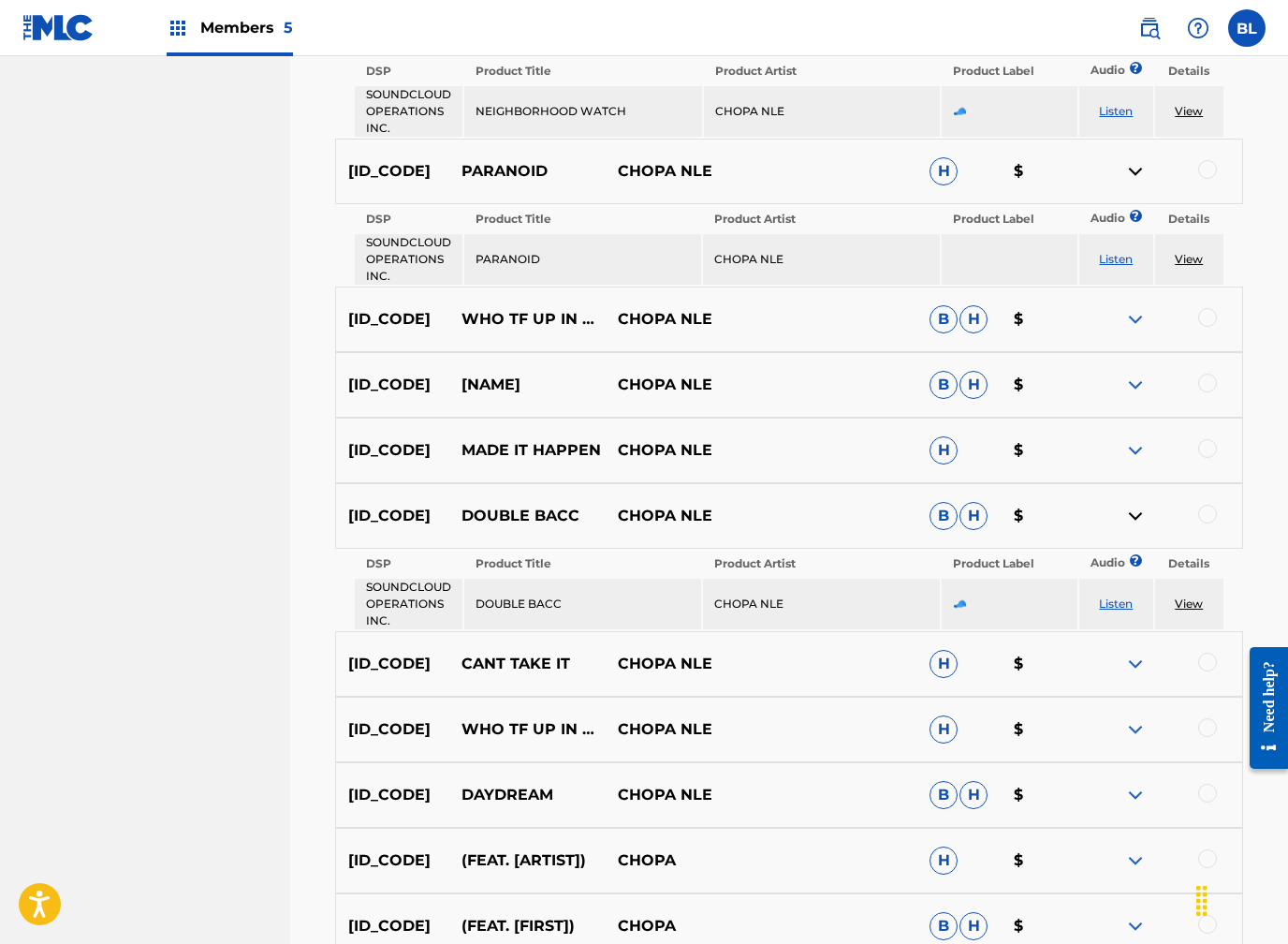 click at bounding box center (1164, 795) 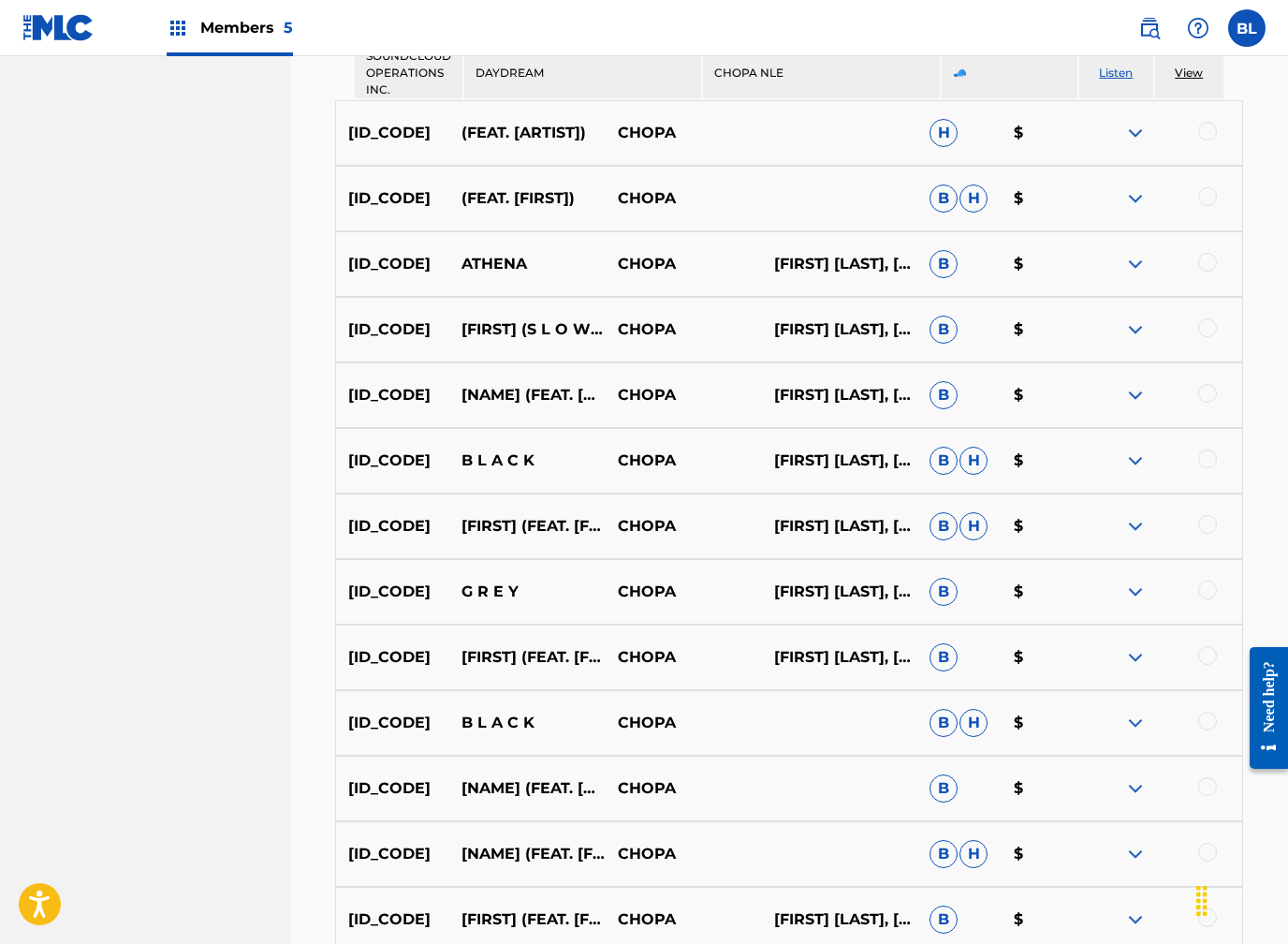 scroll, scrollTop: 2810, scrollLeft: 0, axis: vertical 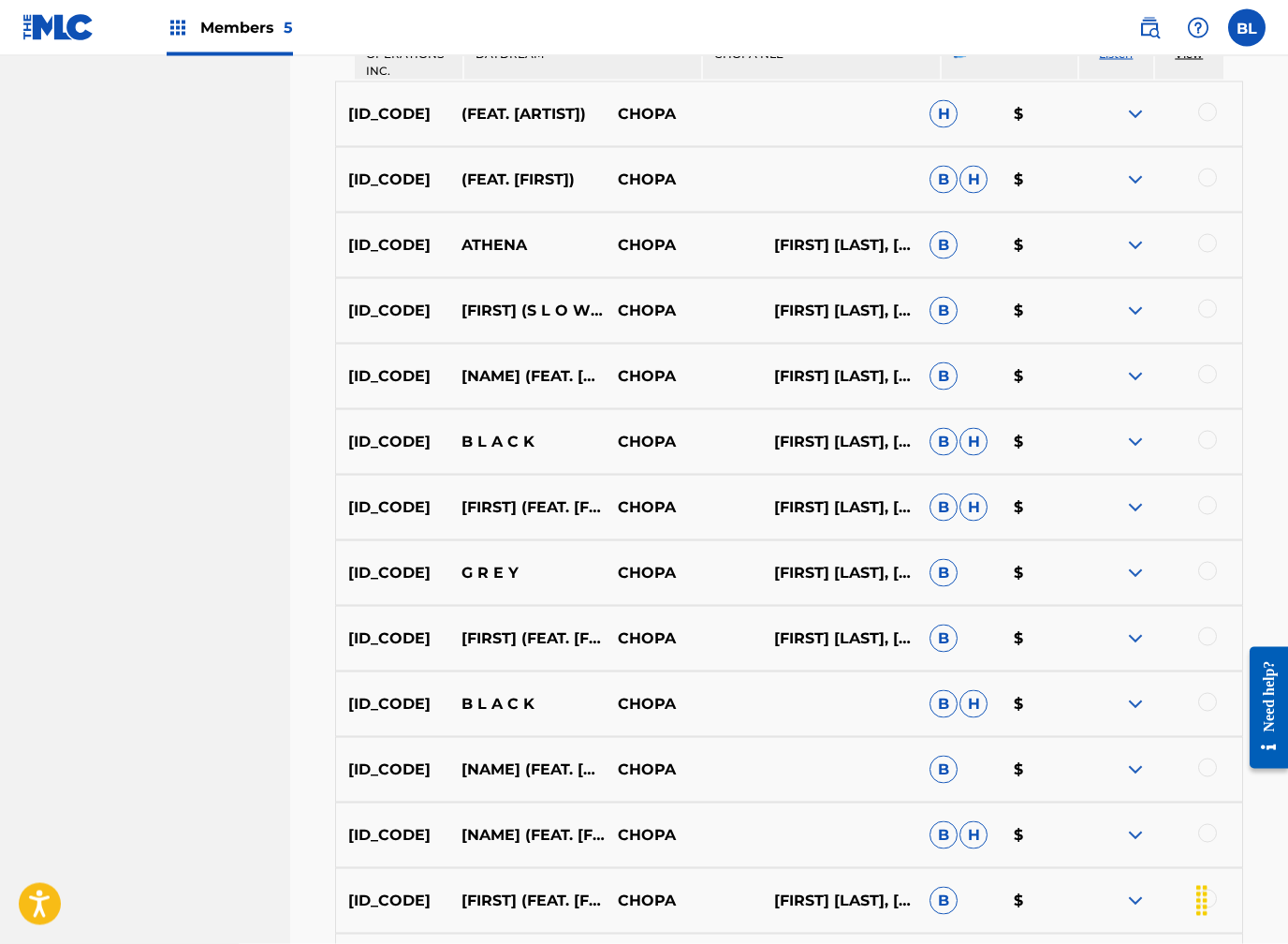 click at bounding box center (1135, 704) 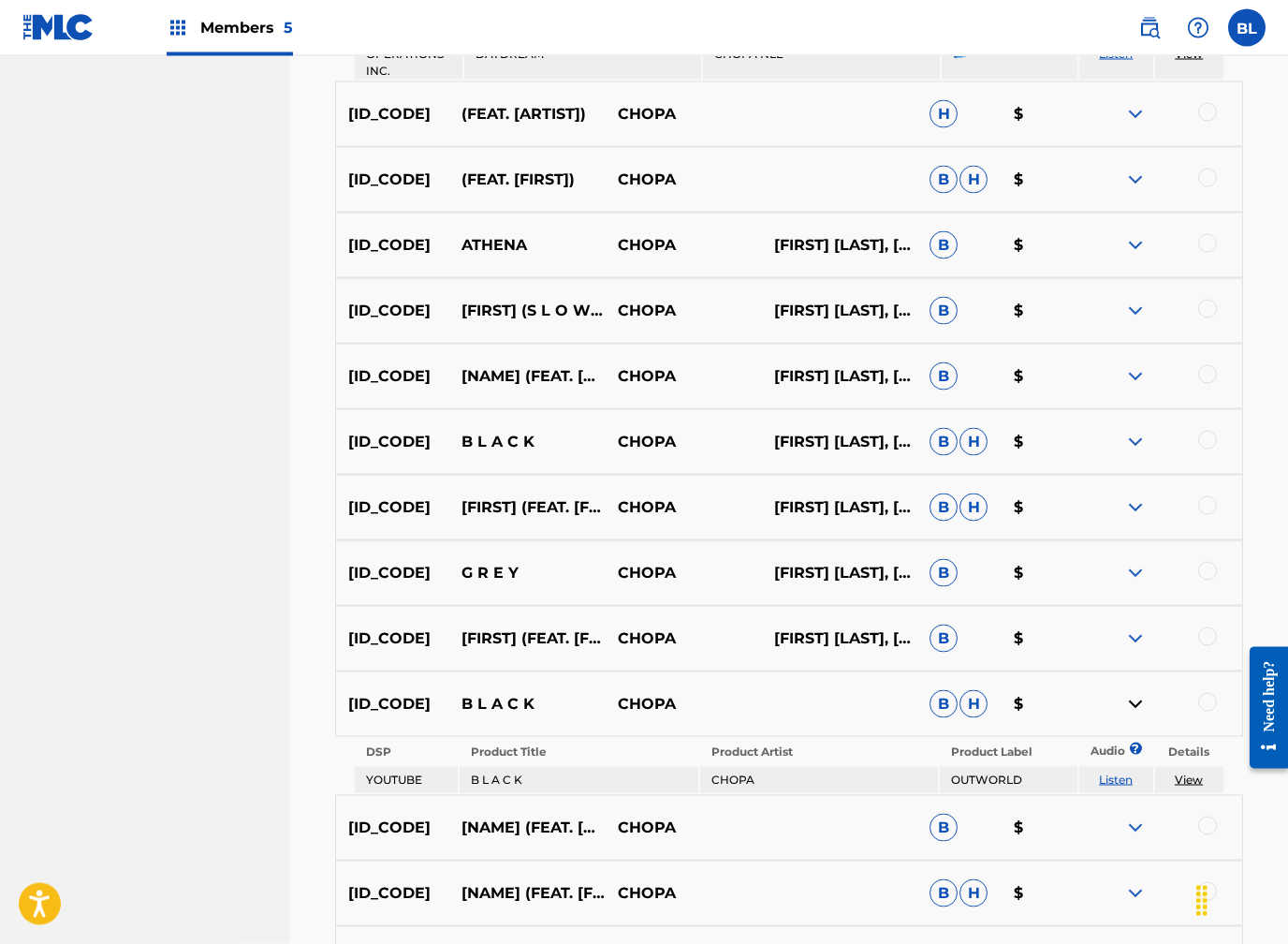 scroll, scrollTop: 2811, scrollLeft: 0, axis: vertical 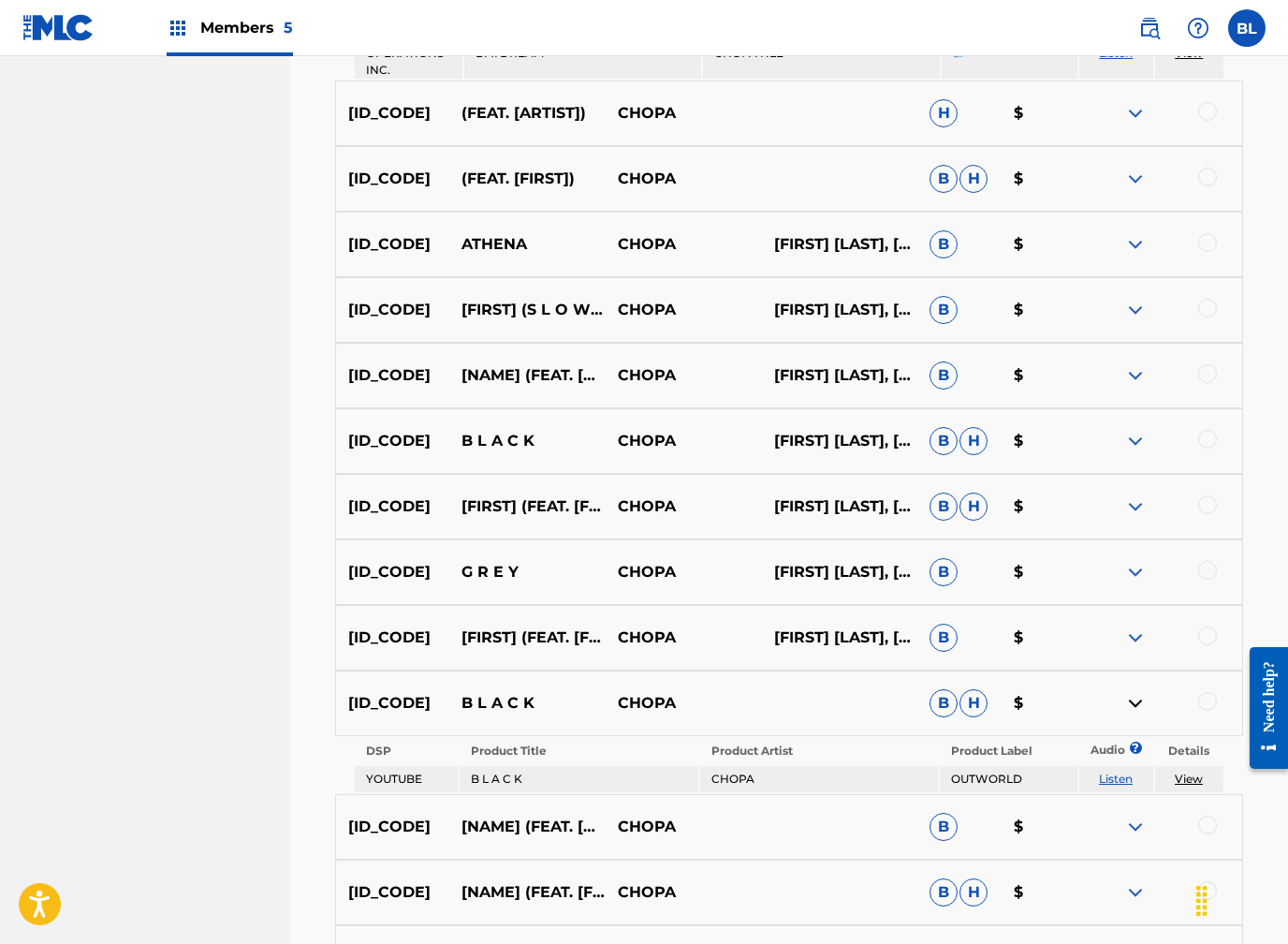 click on "View" at bounding box center [1189, 778] 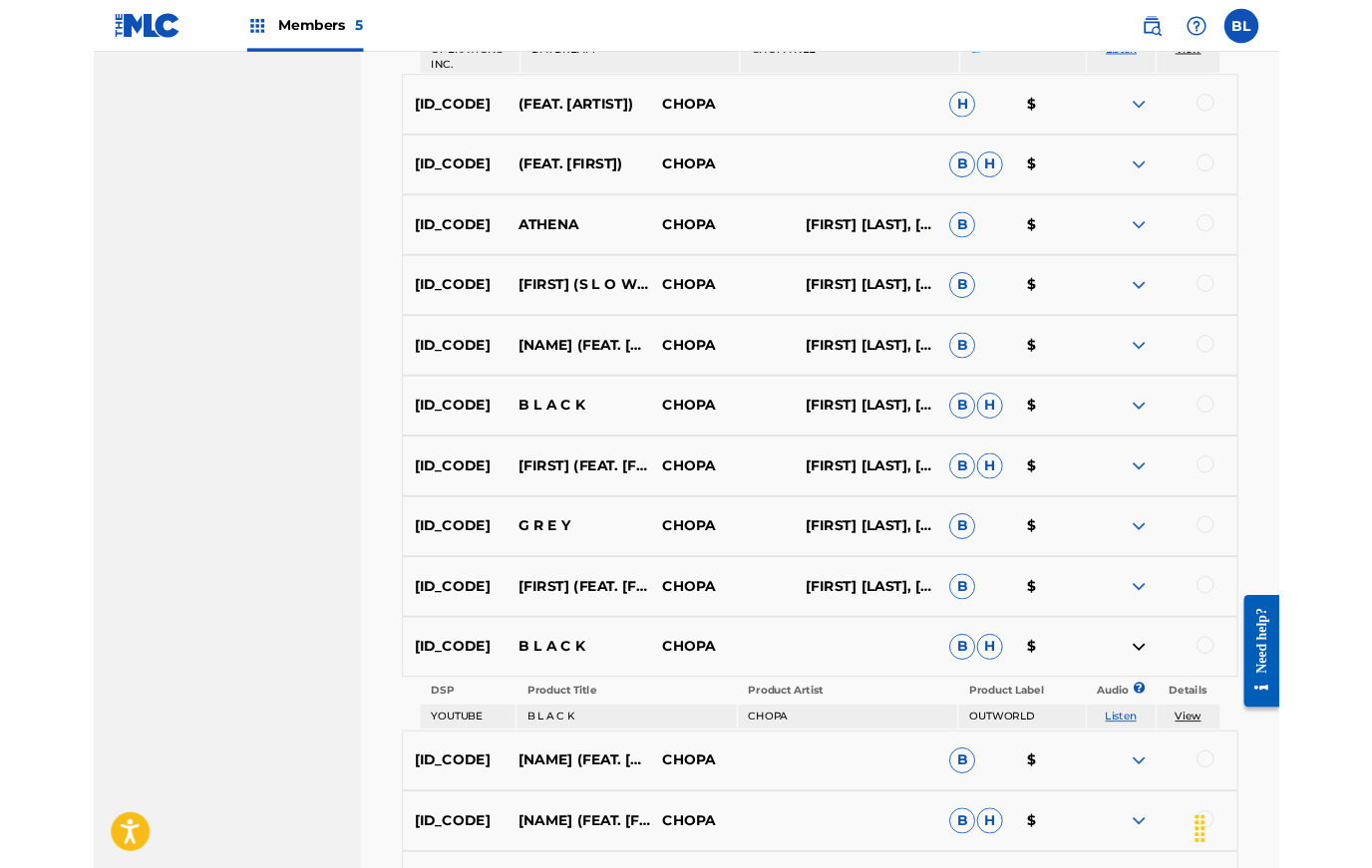 scroll, scrollTop: 3047, scrollLeft: 0, axis: vertical 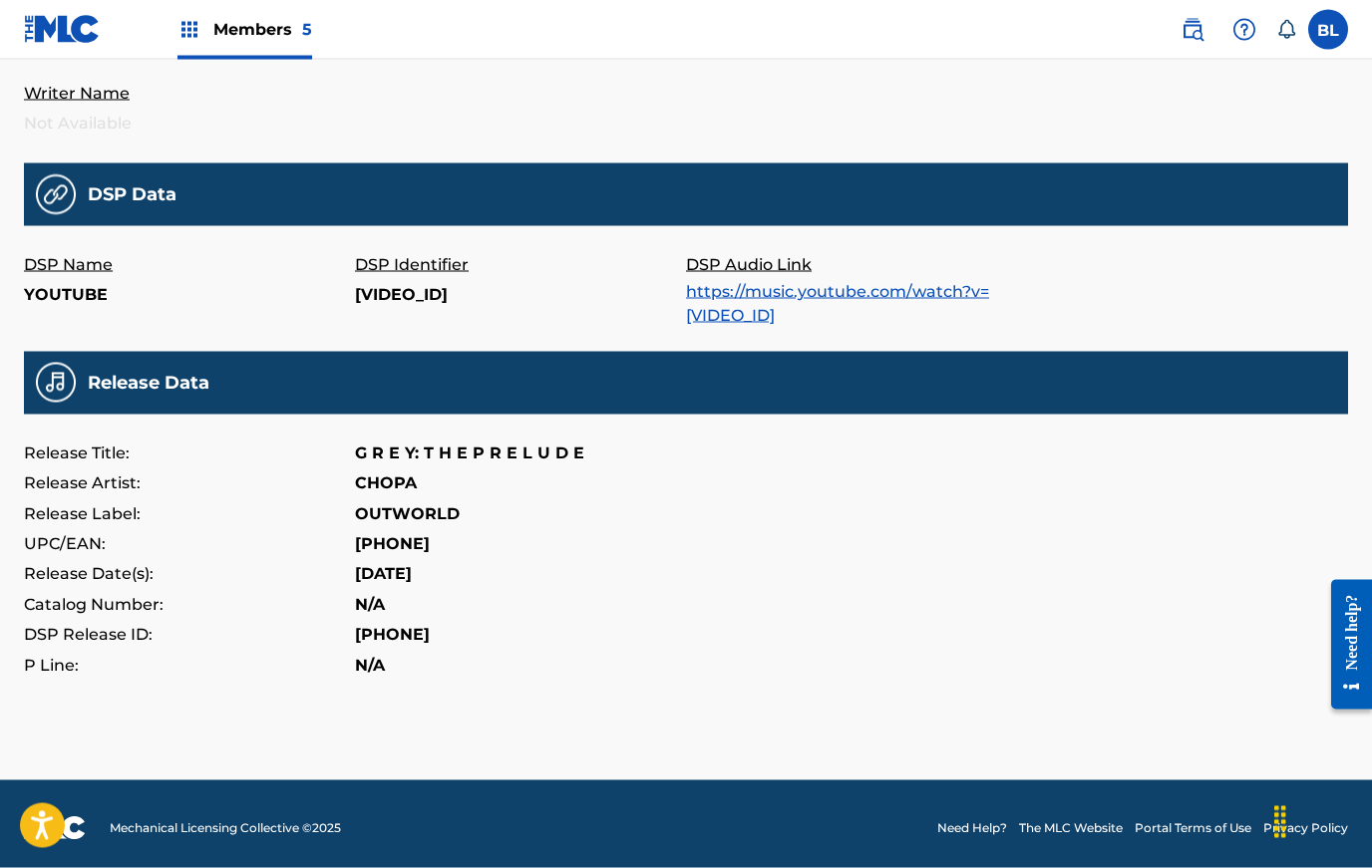 click on "https://music.youtube.com/watch?v=Kgb8Us_pExY" at bounding box center (838, 303) 